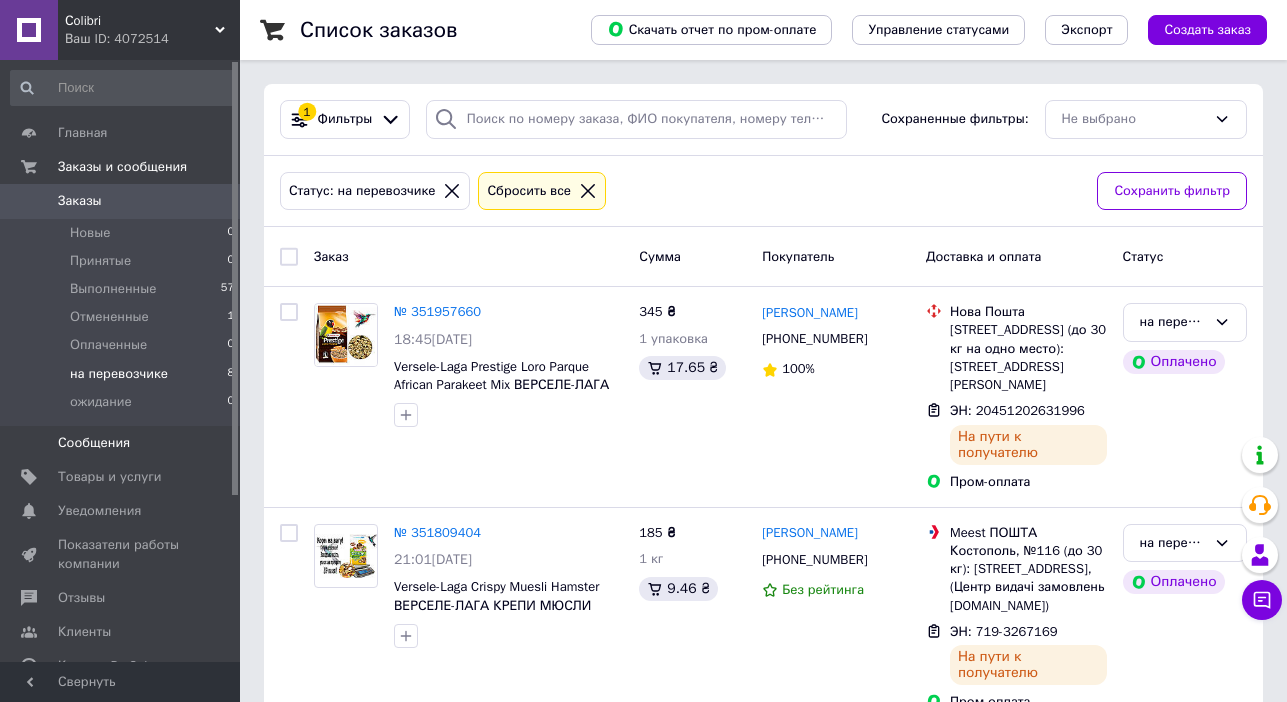 scroll, scrollTop: 0, scrollLeft: 0, axis: both 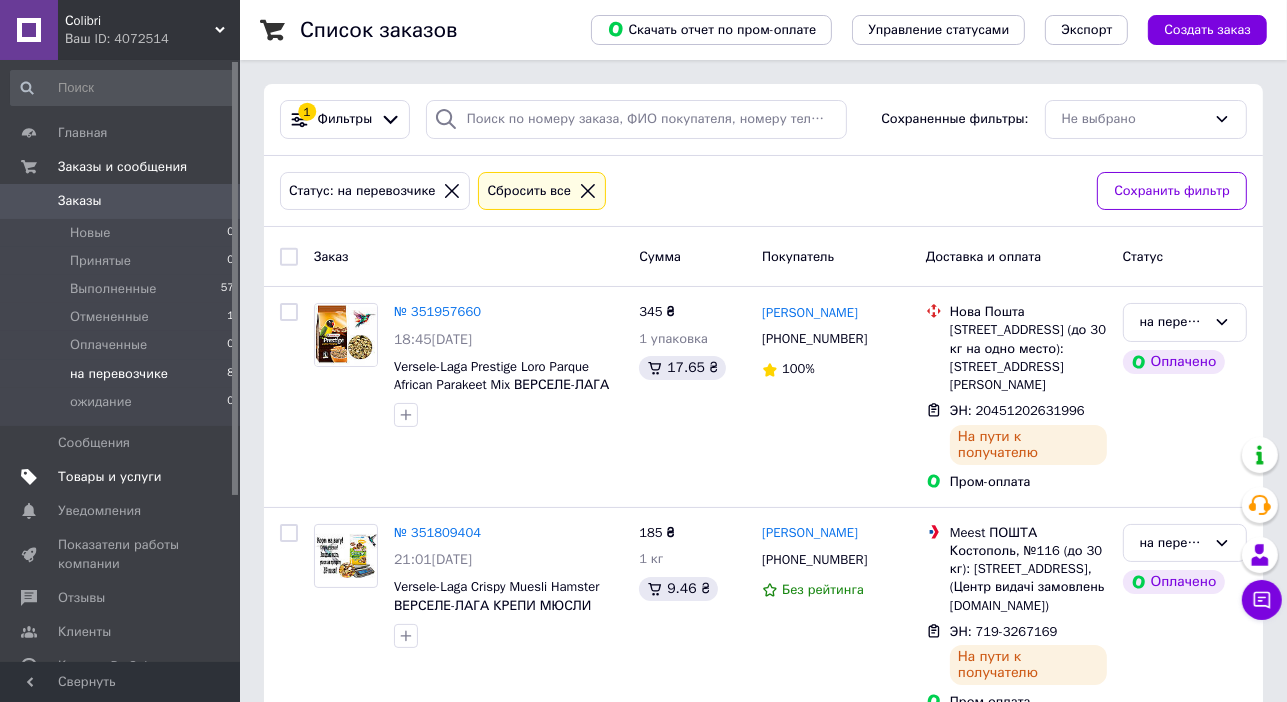 click on "Товары и услуги" at bounding box center (110, 477) 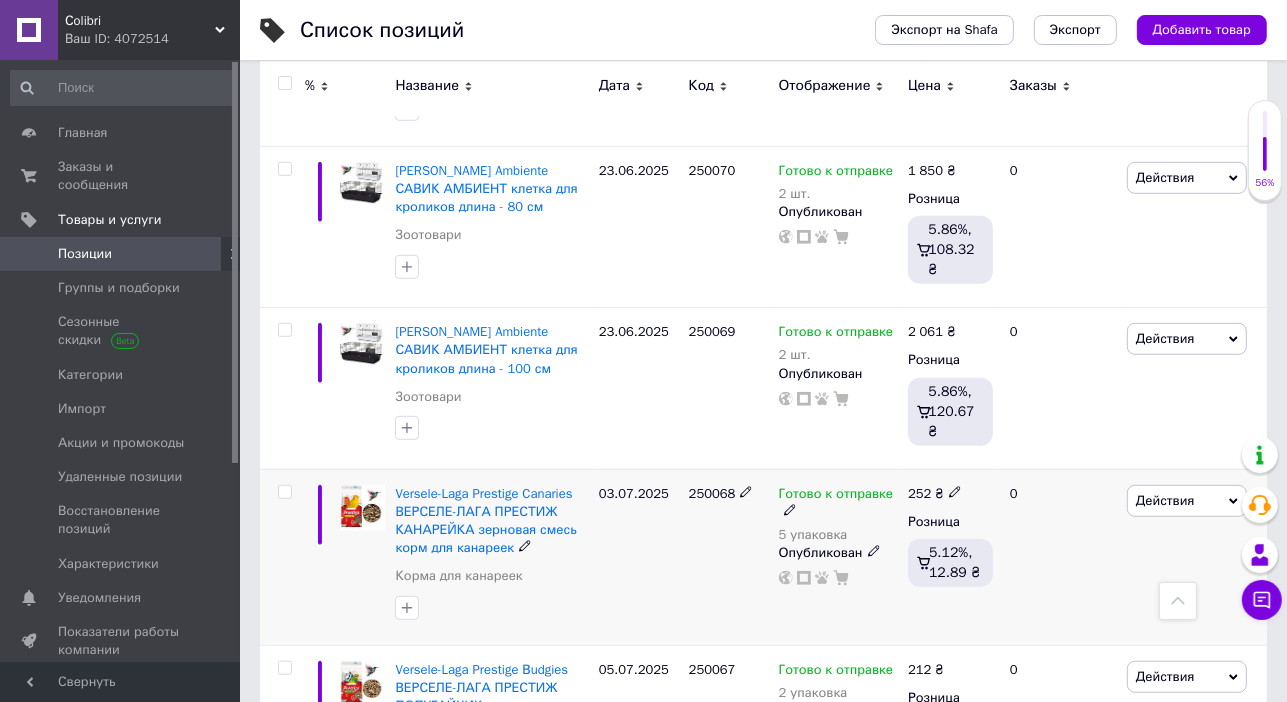 scroll, scrollTop: 1000, scrollLeft: 0, axis: vertical 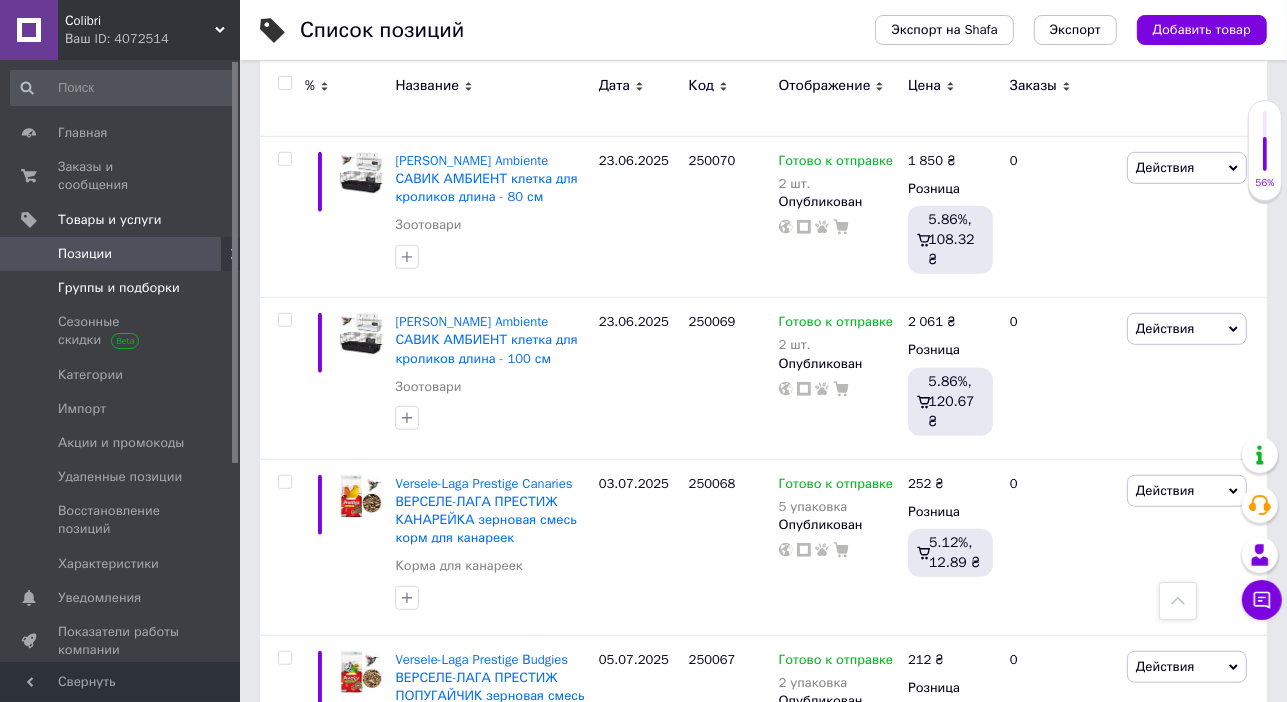 click on "Группы и подборки" at bounding box center [119, 288] 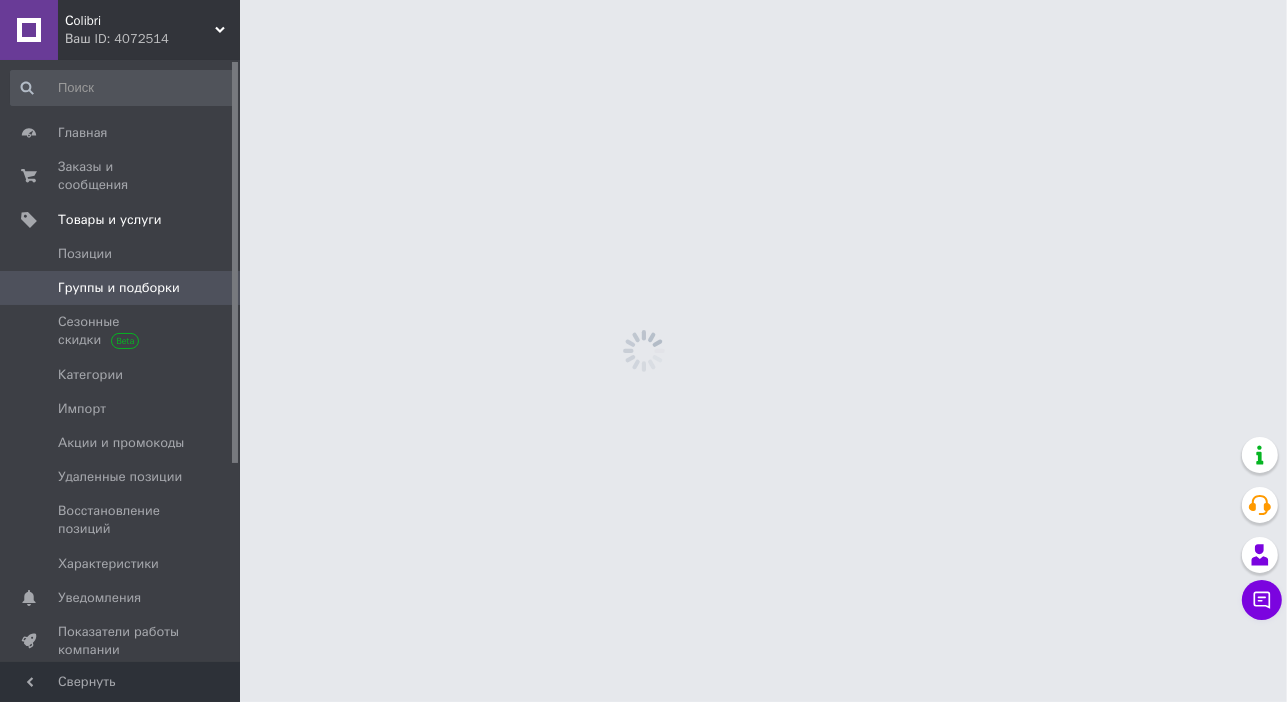 scroll, scrollTop: 0, scrollLeft: 0, axis: both 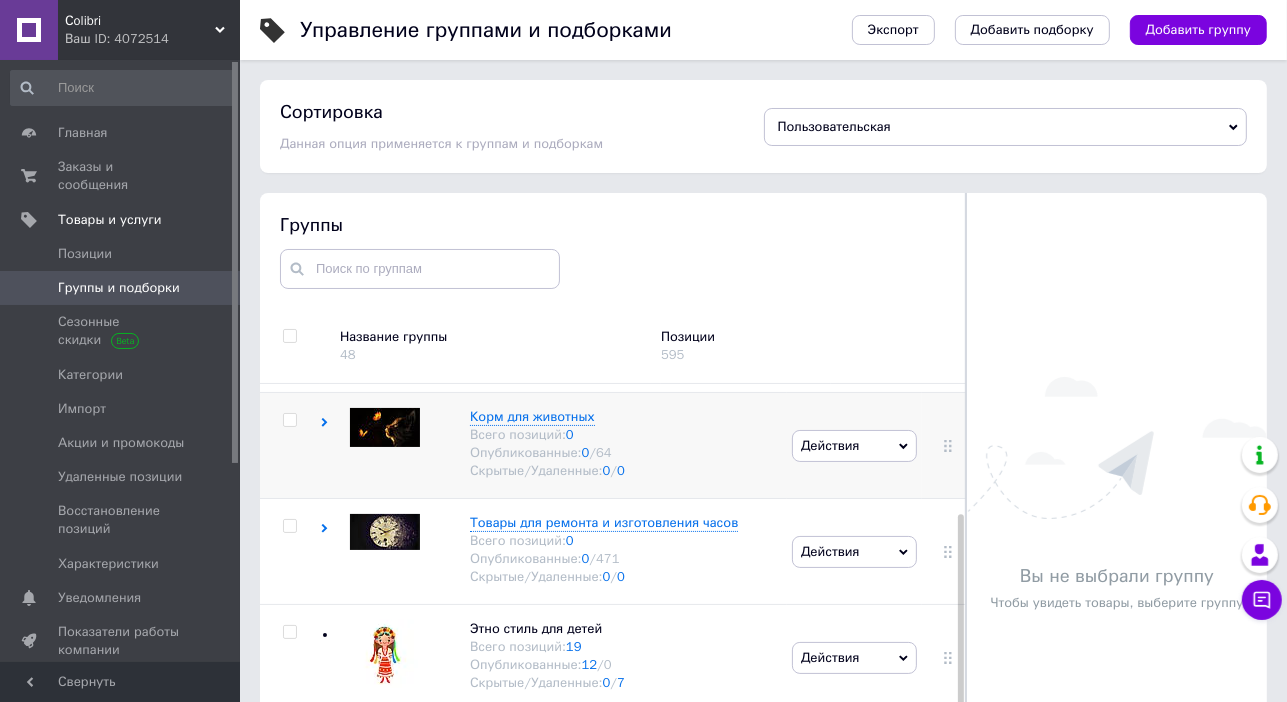 click 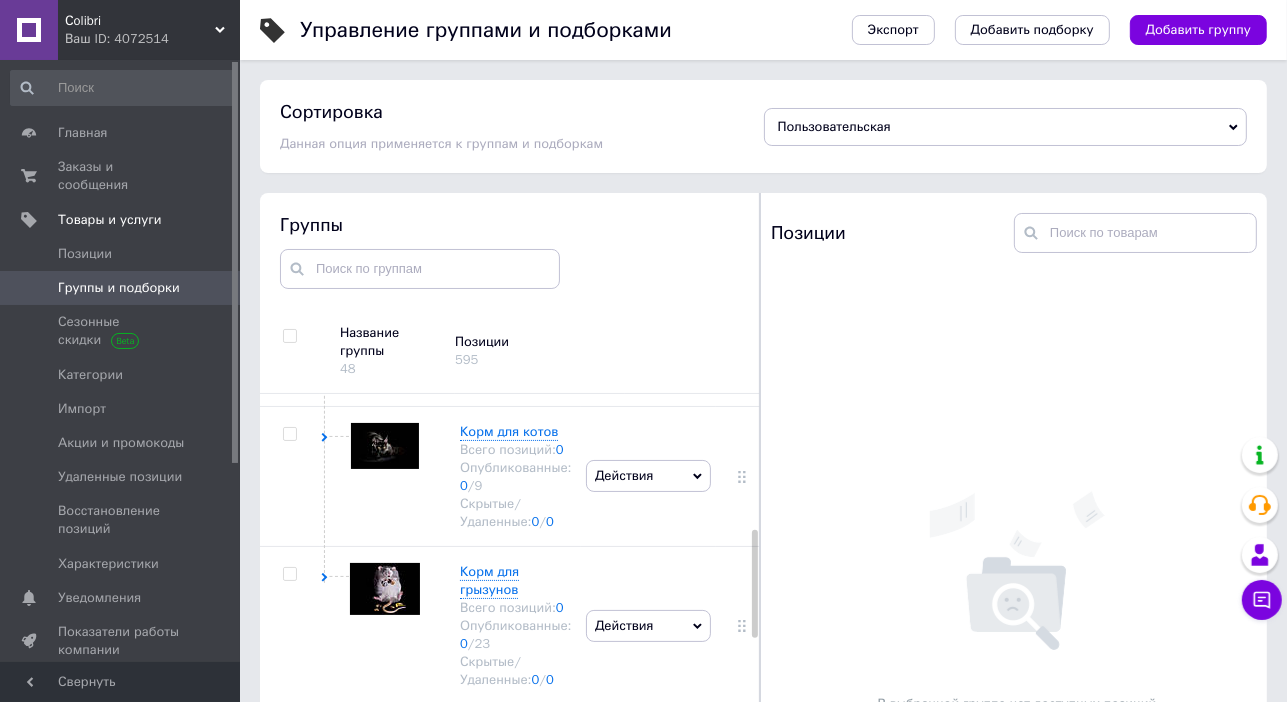 scroll, scrollTop: 500, scrollLeft: 0, axis: vertical 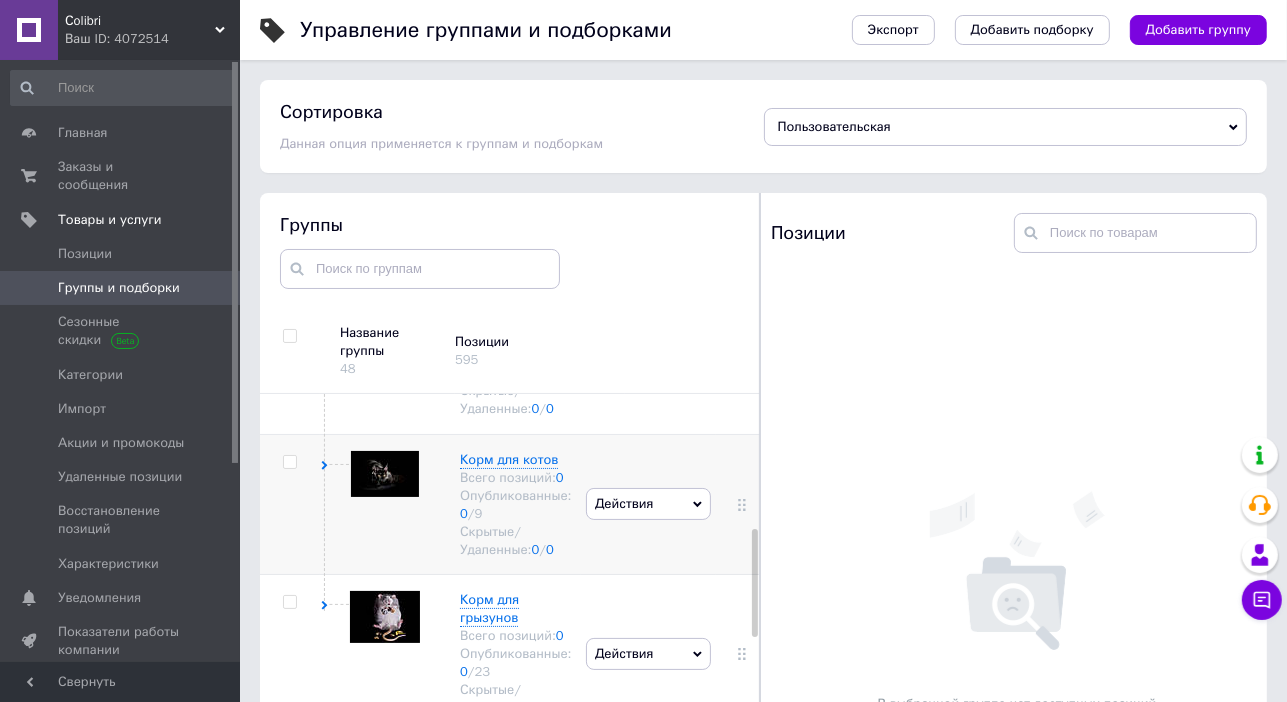 click 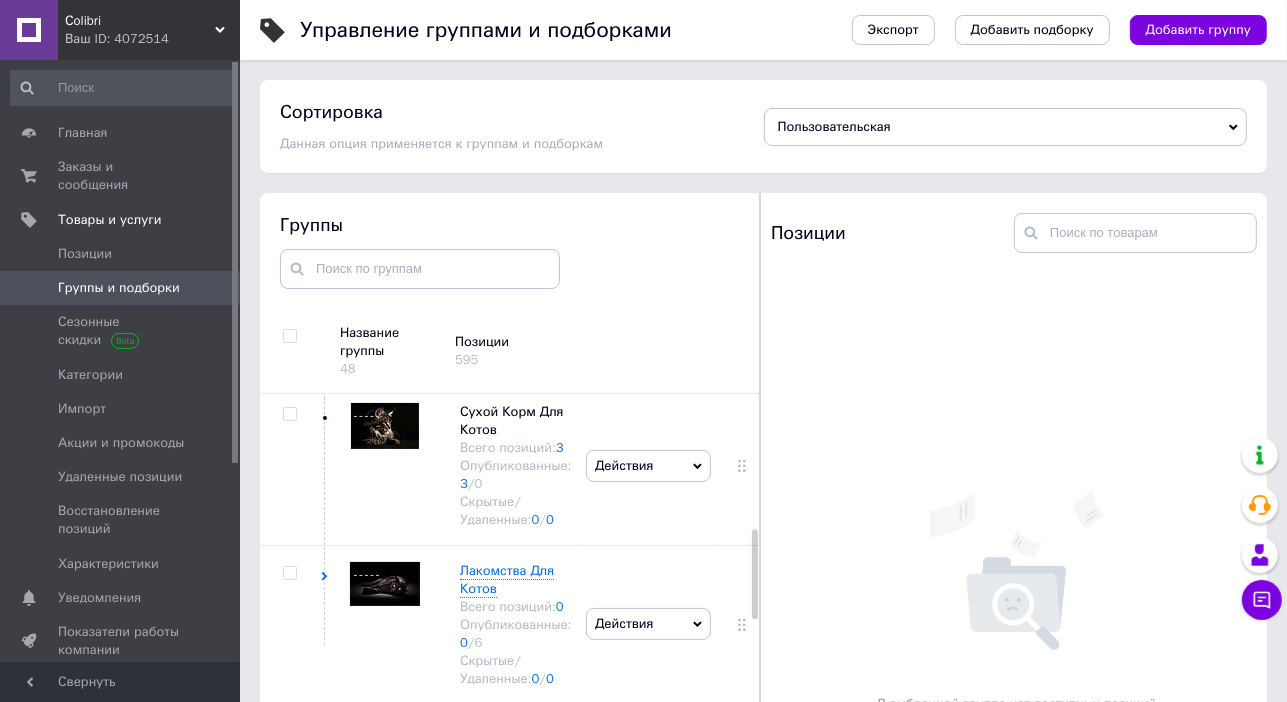 scroll, scrollTop: 600, scrollLeft: 0, axis: vertical 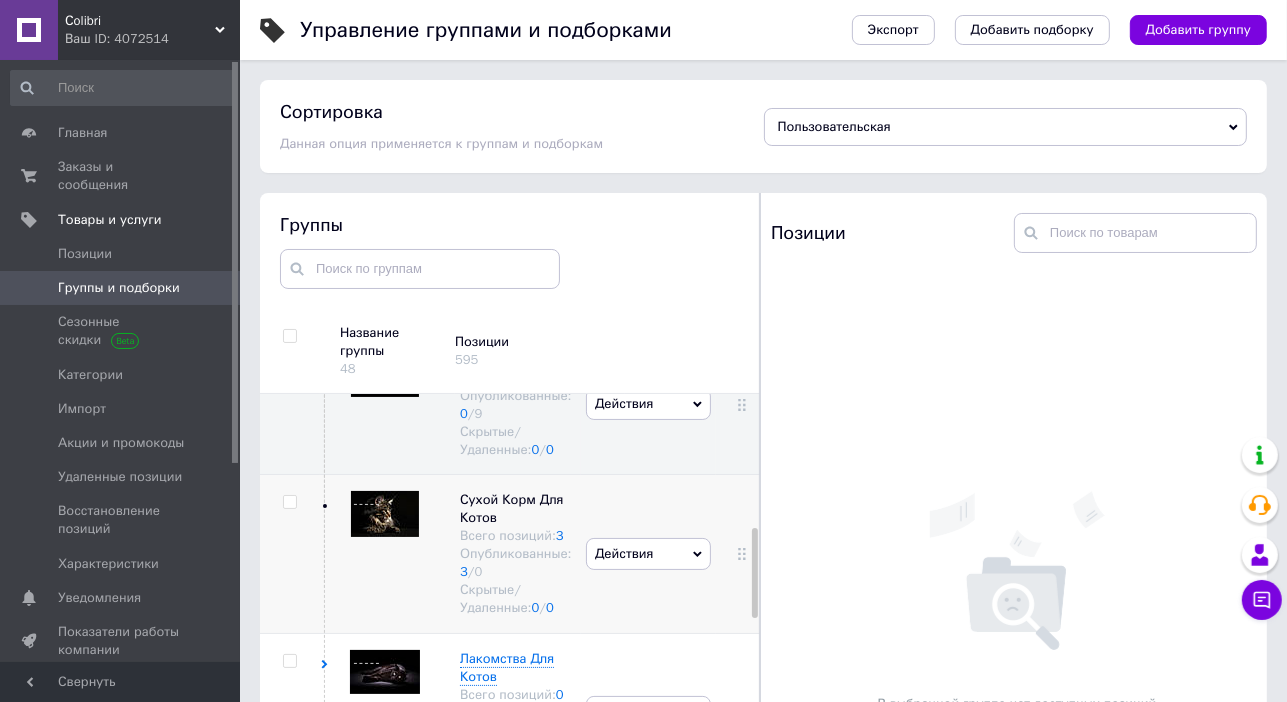 click on "Действия Скрыть группу Редактировать группу Добавить подгруппу Добавить товар Удалить группу" at bounding box center (648, 554) 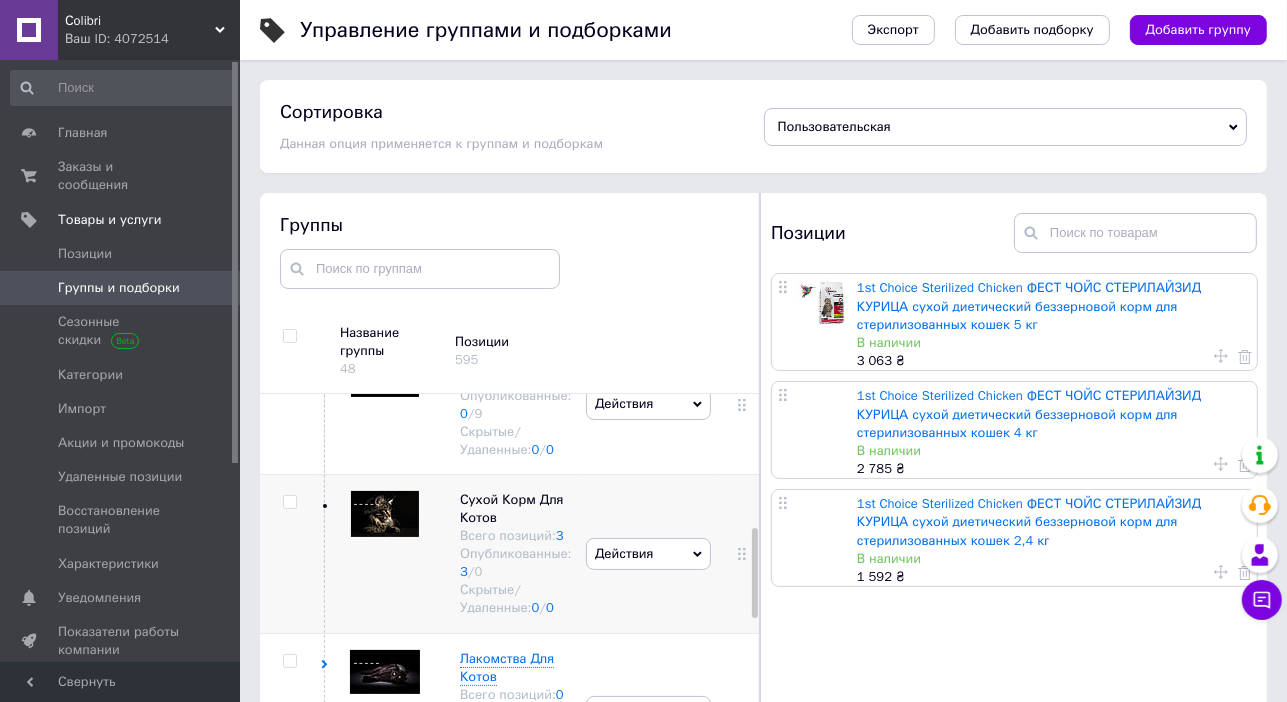 scroll, scrollTop: 500, scrollLeft: 0, axis: vertical 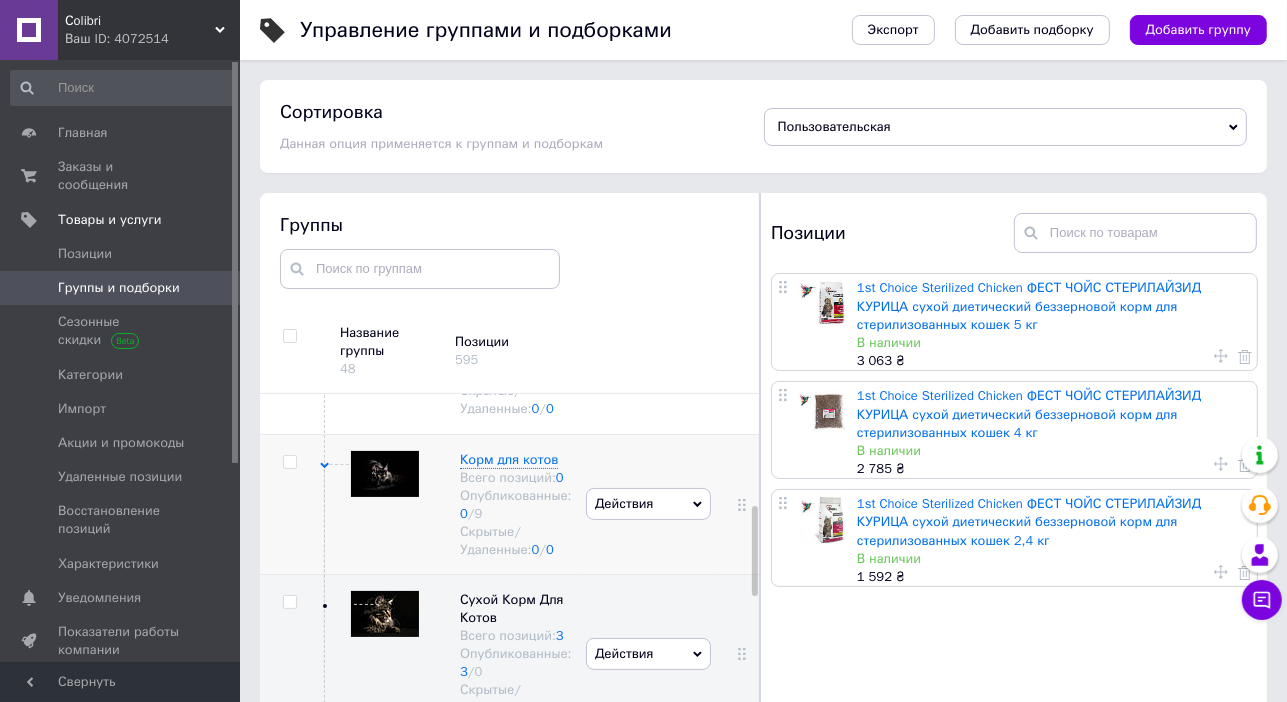 click on "Действия" at bounding box center (648, 504) 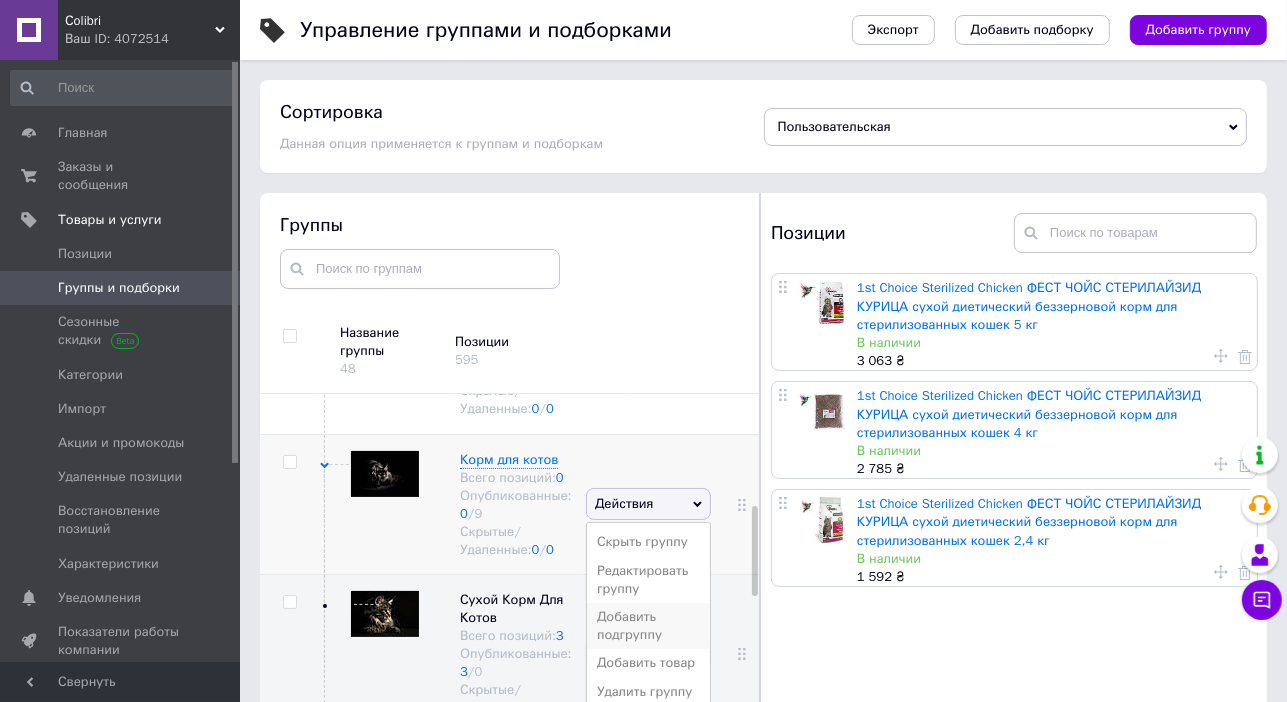 click on "Добавить подгруппу" at bounding box center [648, 626] 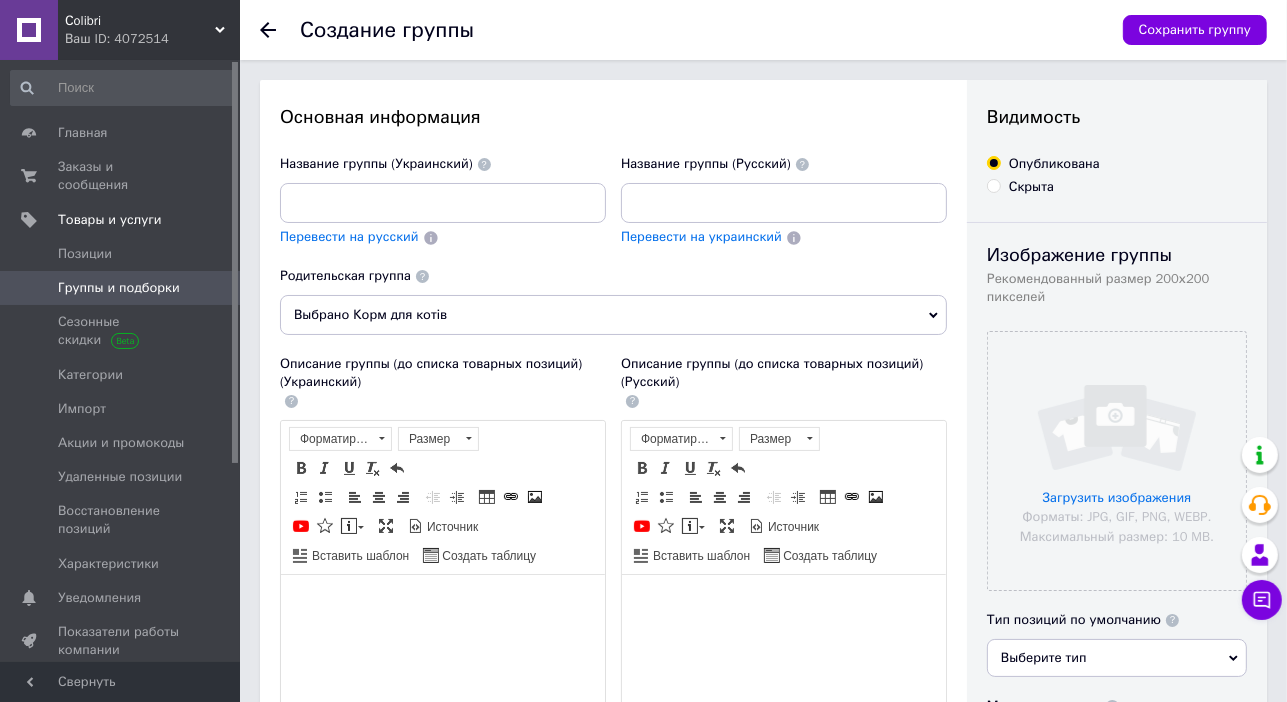 scroll, scrollTop: 0, scrollLeft: 0, axis: both 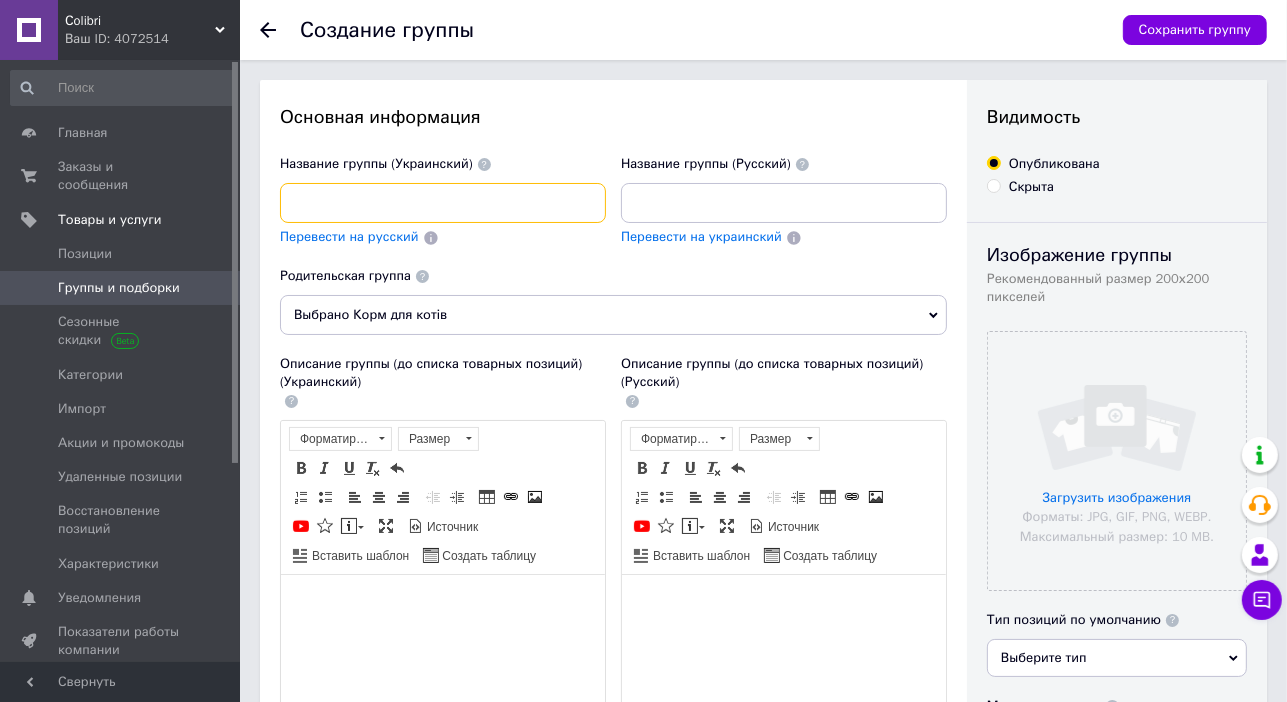 click at bounding box center (443, 203) 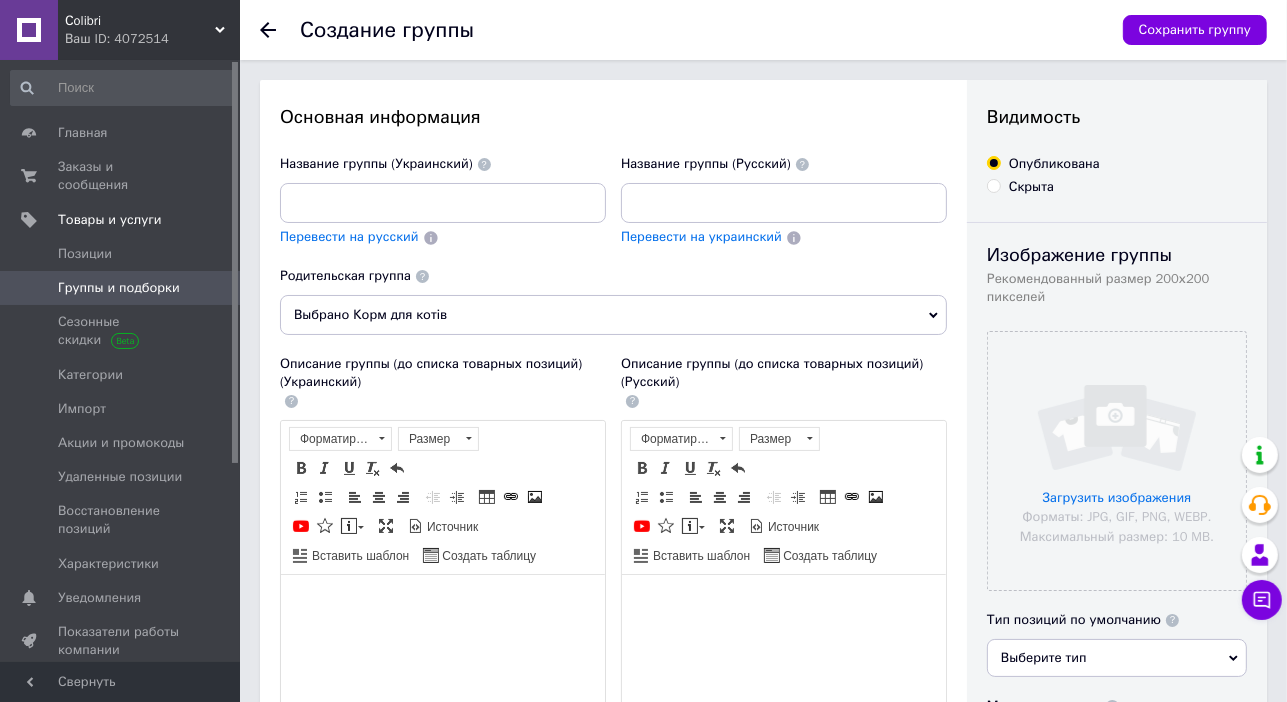 click on "Группы и подборки" at bounding box center [119, 288] 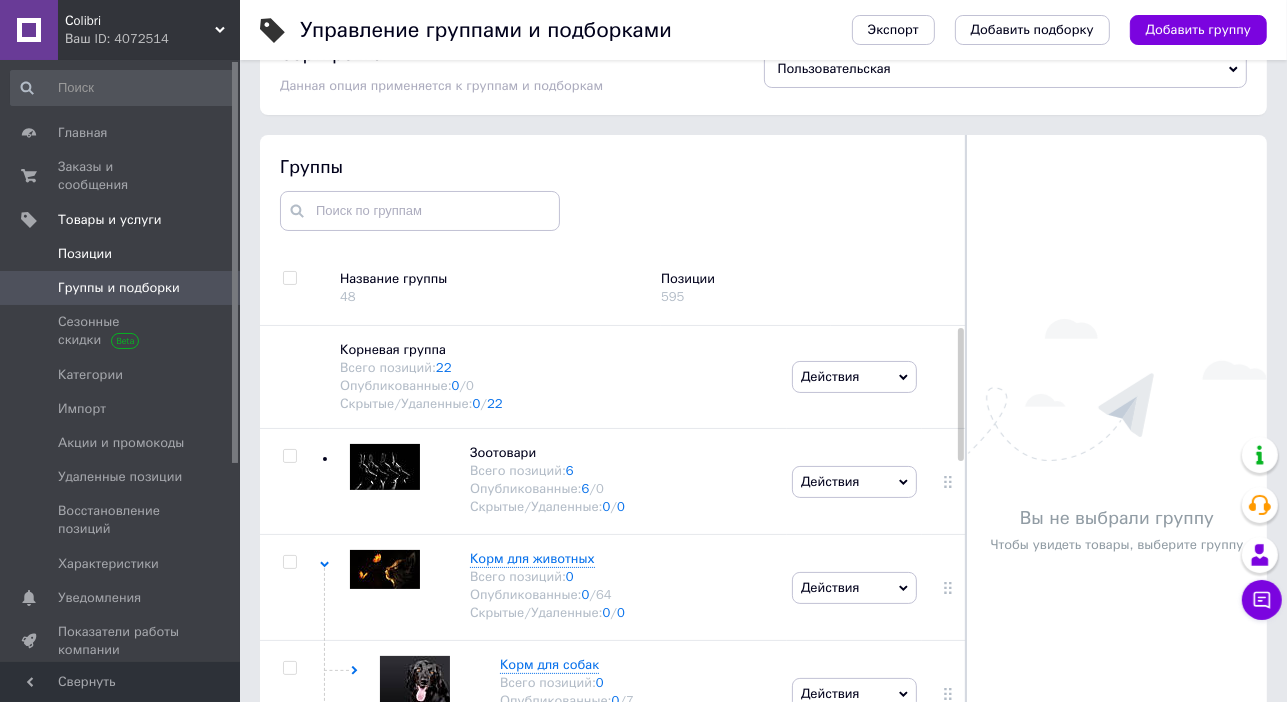 scroll, scrollTop: 112, scrollLeft: 0, axis: vertical 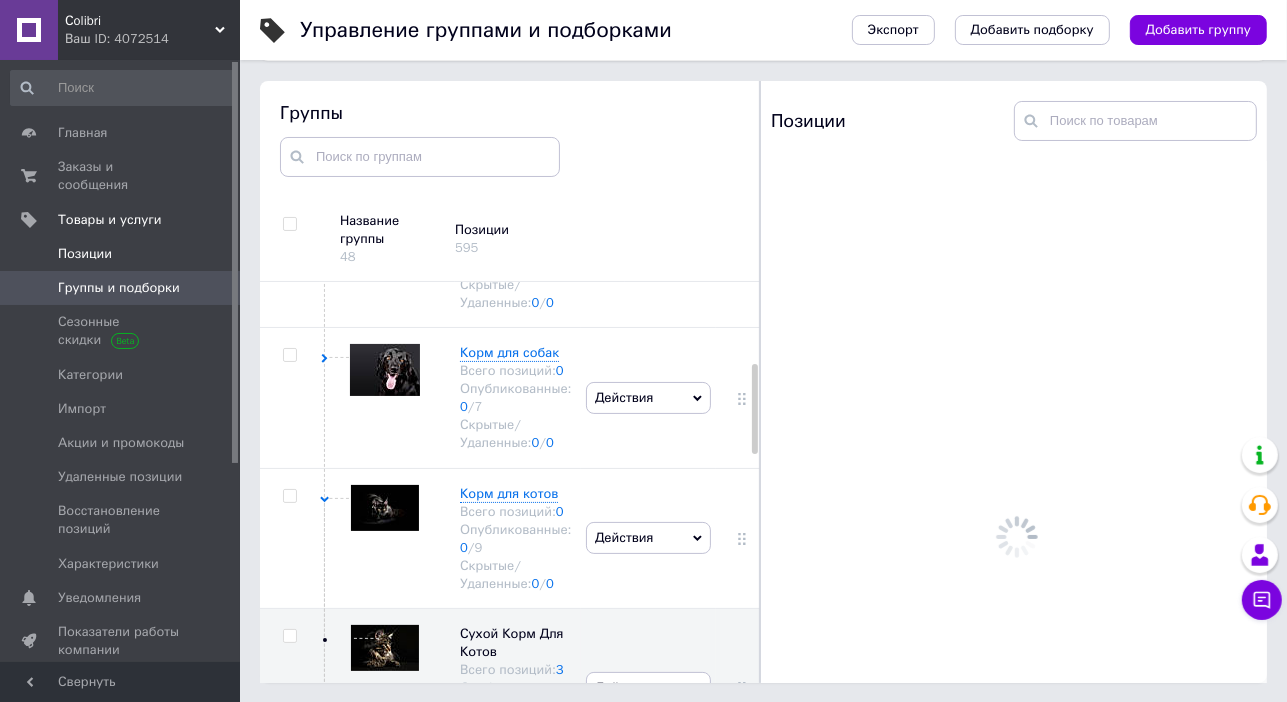 click on "Позиции" at bounding box center (85, 254) 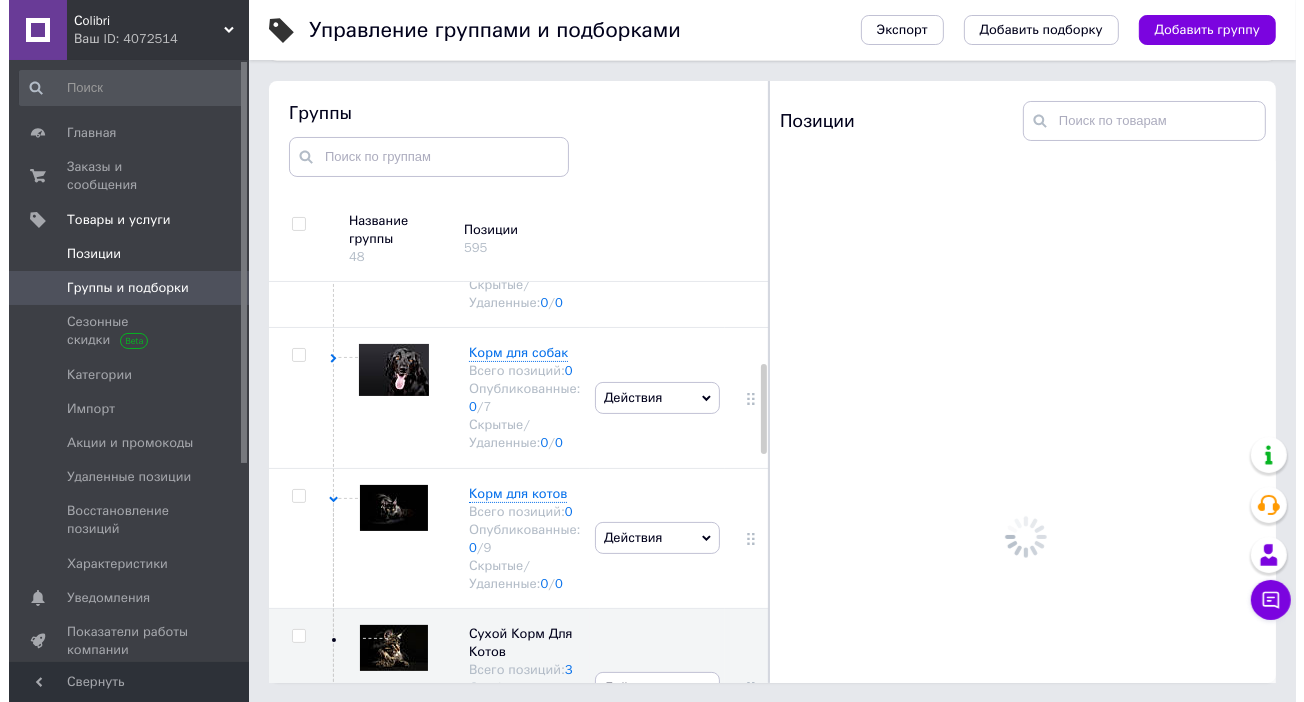 scroll, scrollTop: 0, scrollLeft: 0, axis: both 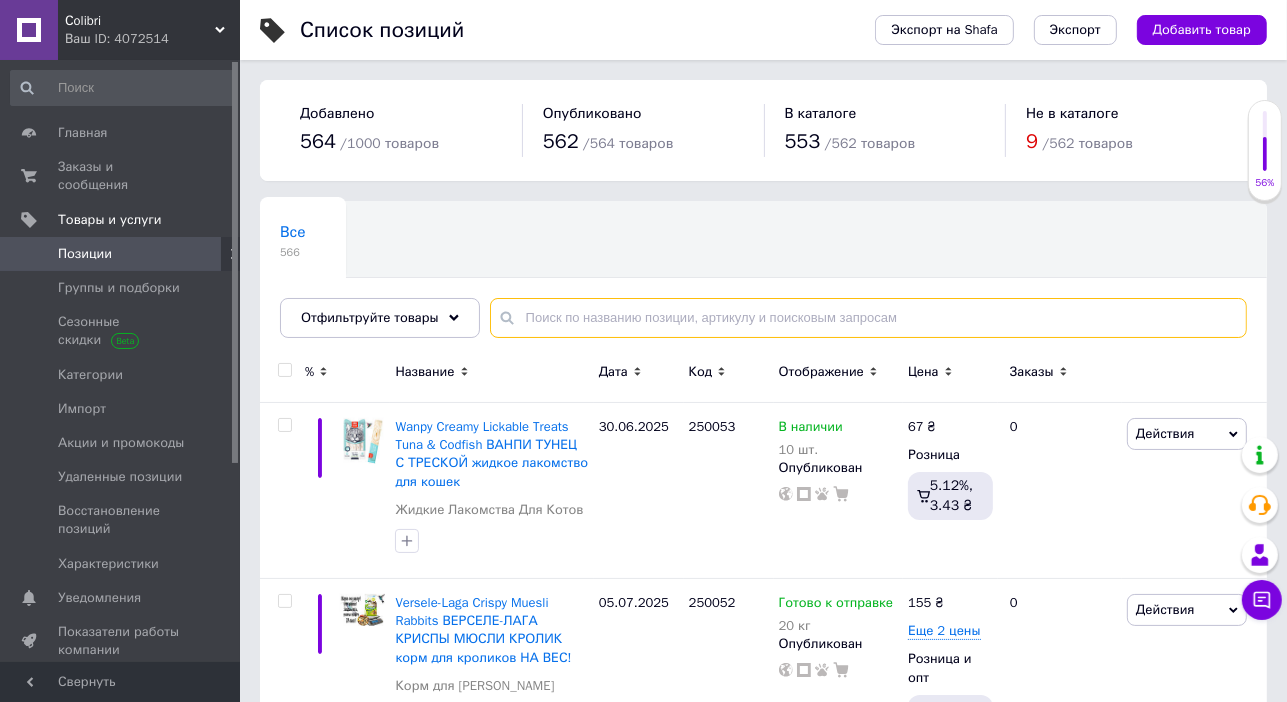 click at bounding box center (868, 318) 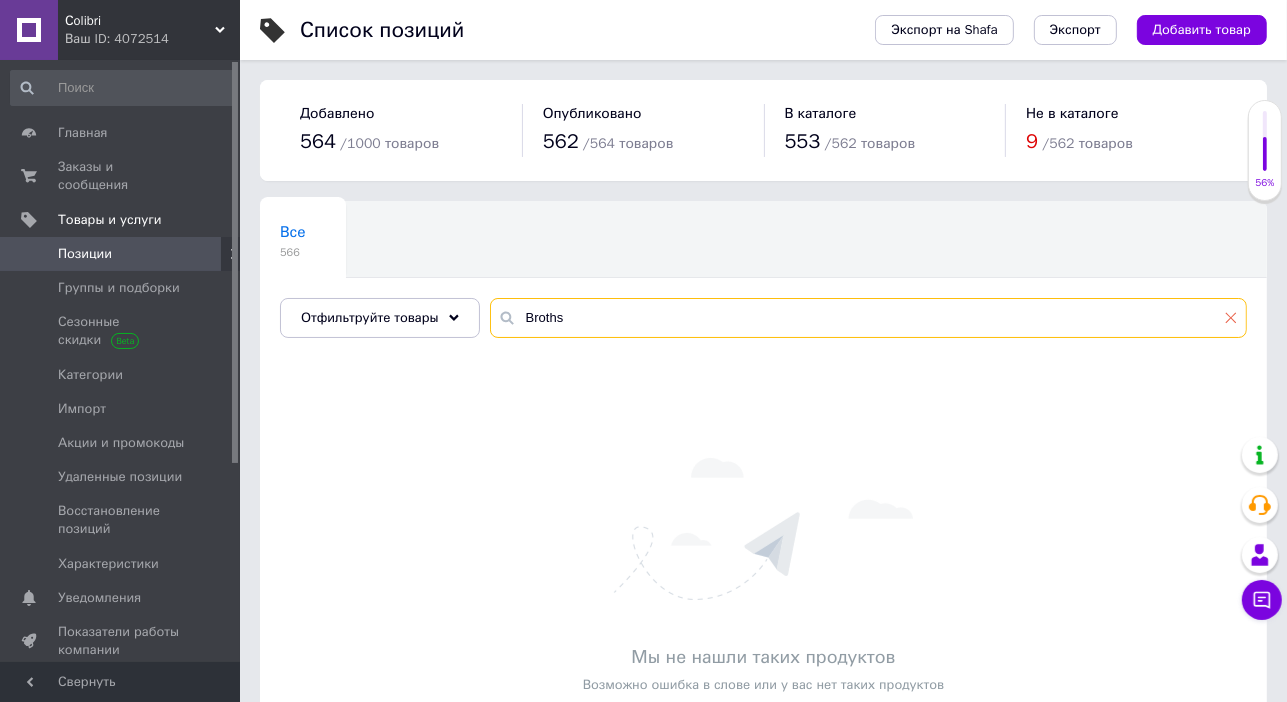 type on "Broths" 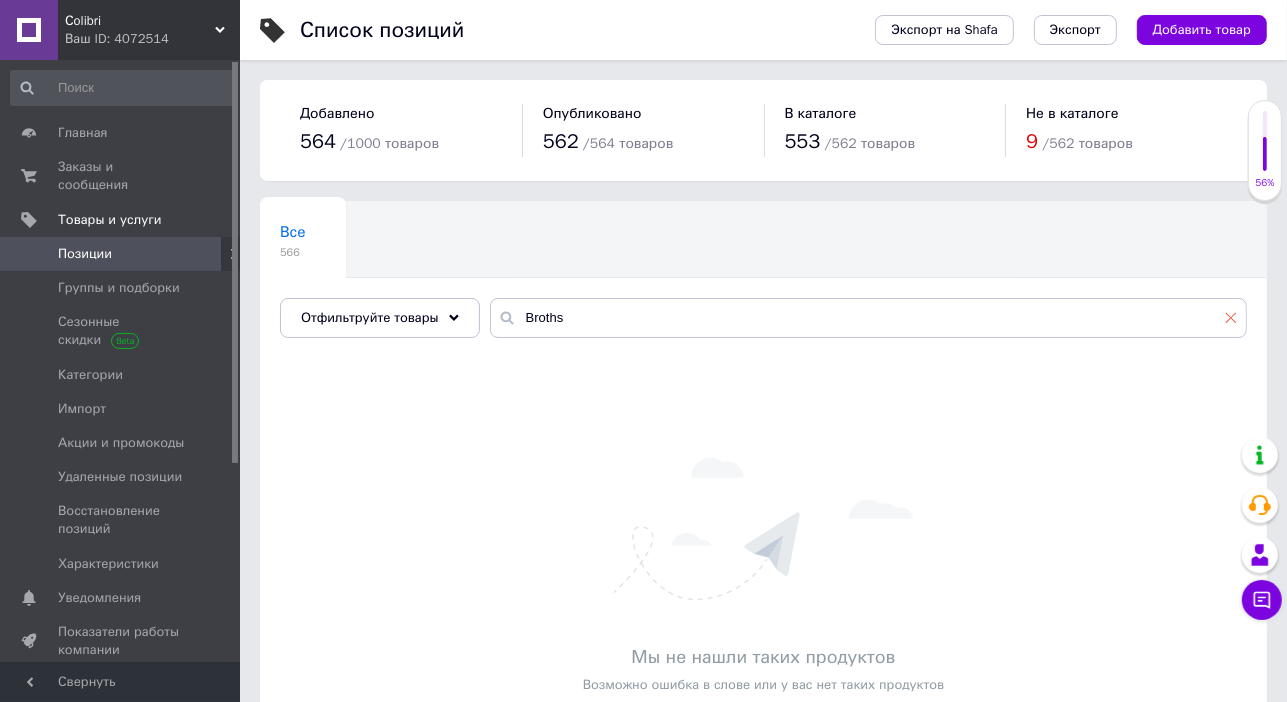 click 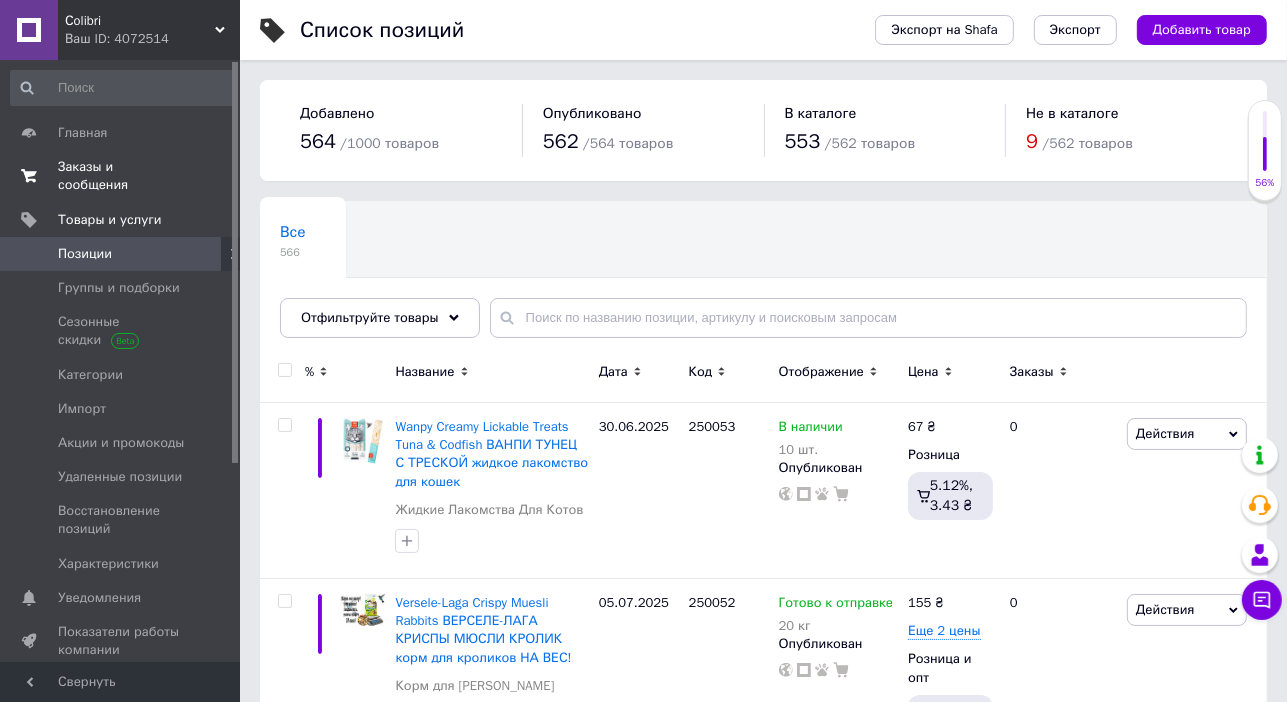 click on "Заказы и сообщения" at bounding box center (121, 176) 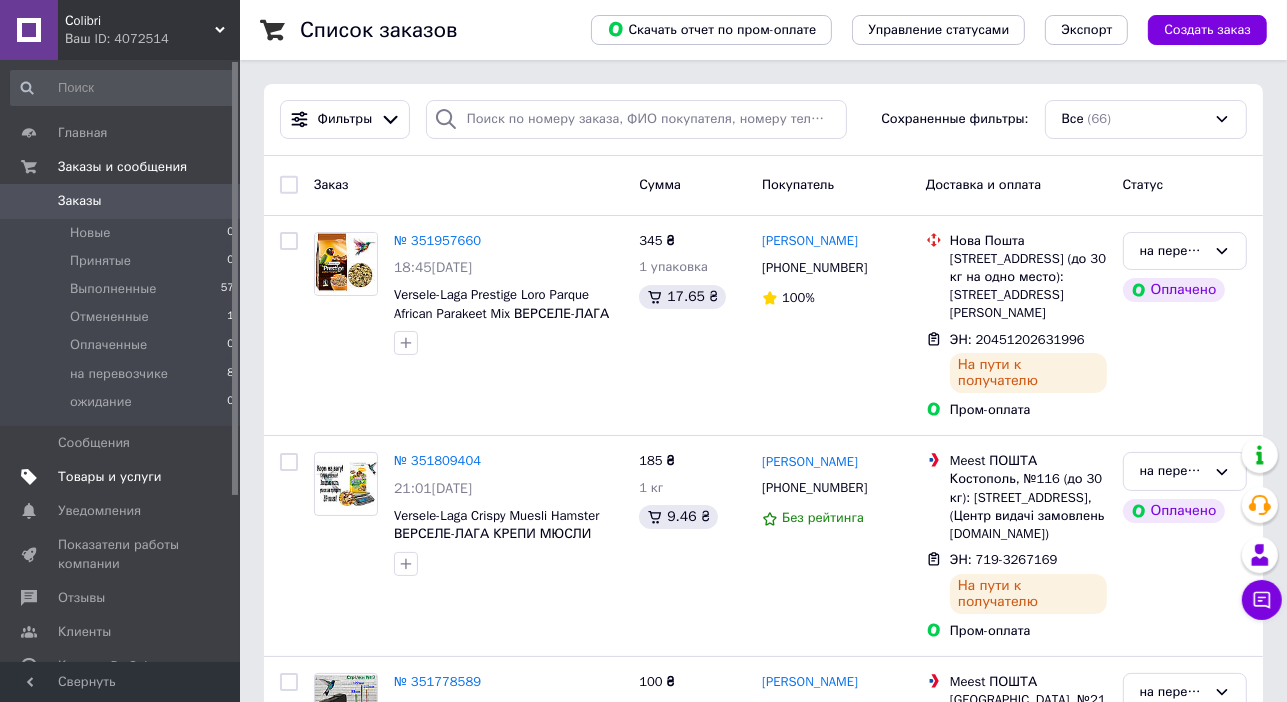 click on "Товары и услуги" at bounding box center [110, 477] 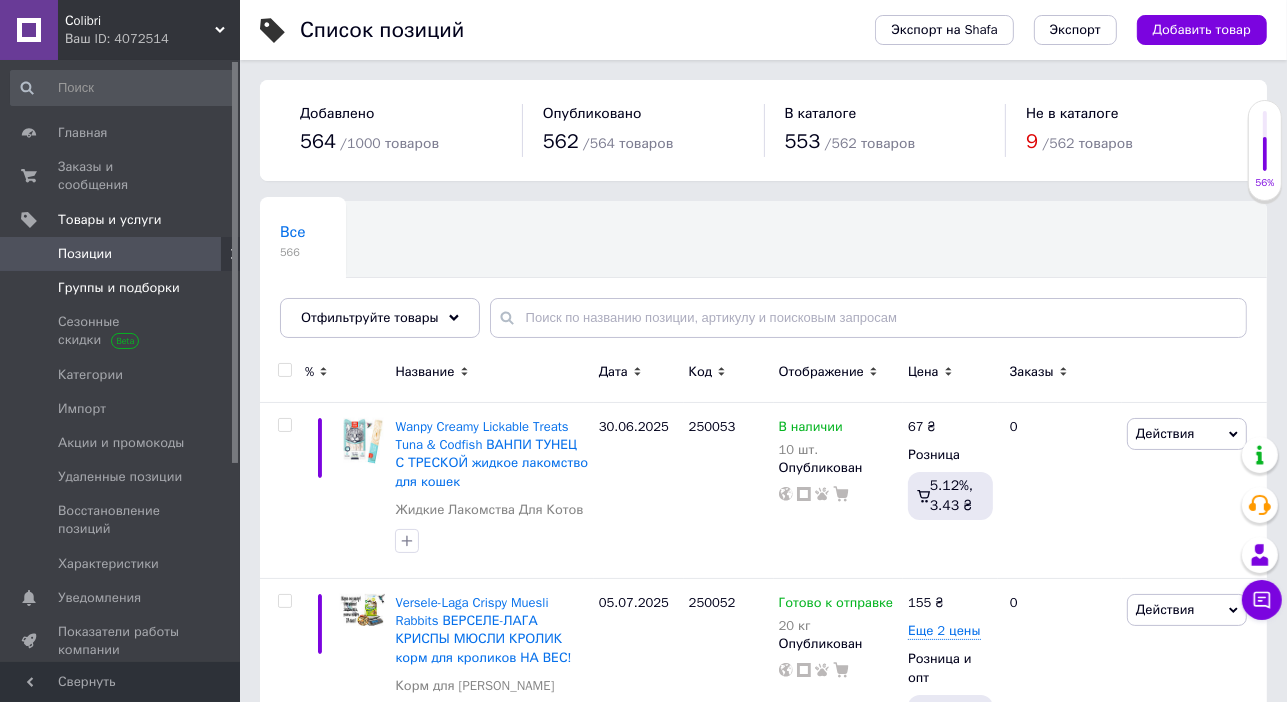 click on "Группы и подборки" at bounding box center [119, 288] 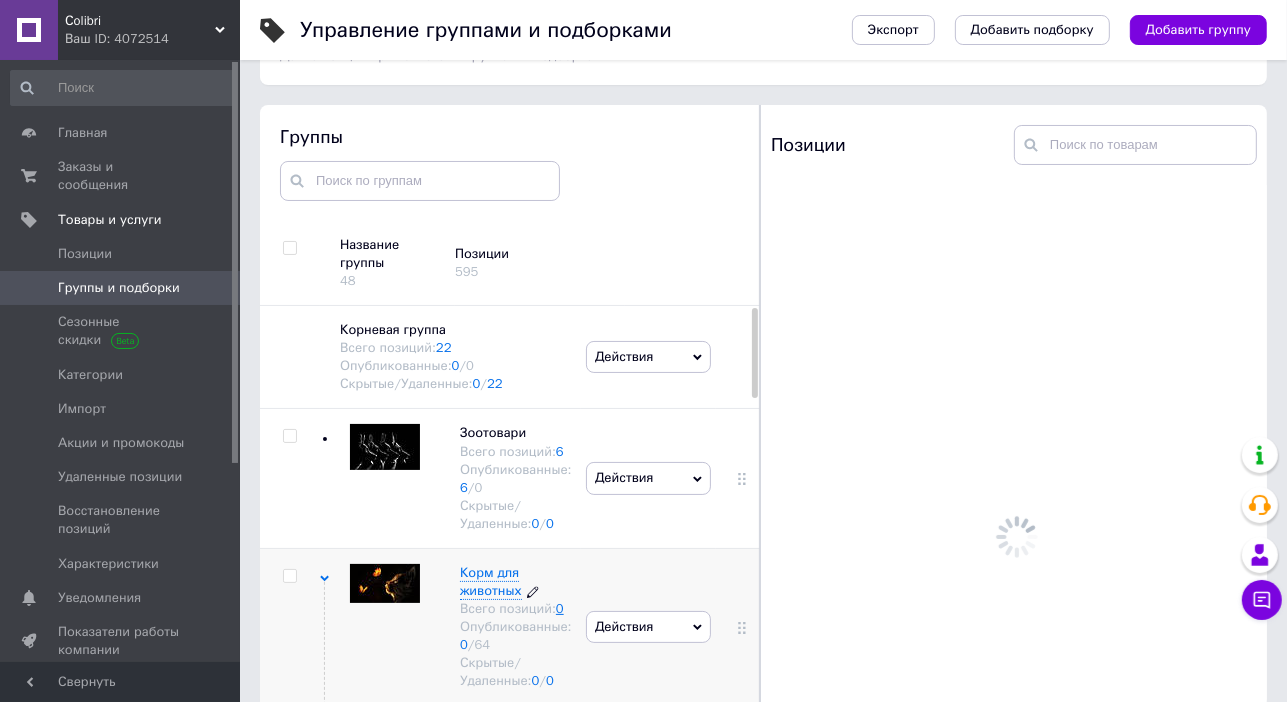 scroll, scrollTop: 112, scrollLeft: 0, axis: vertical 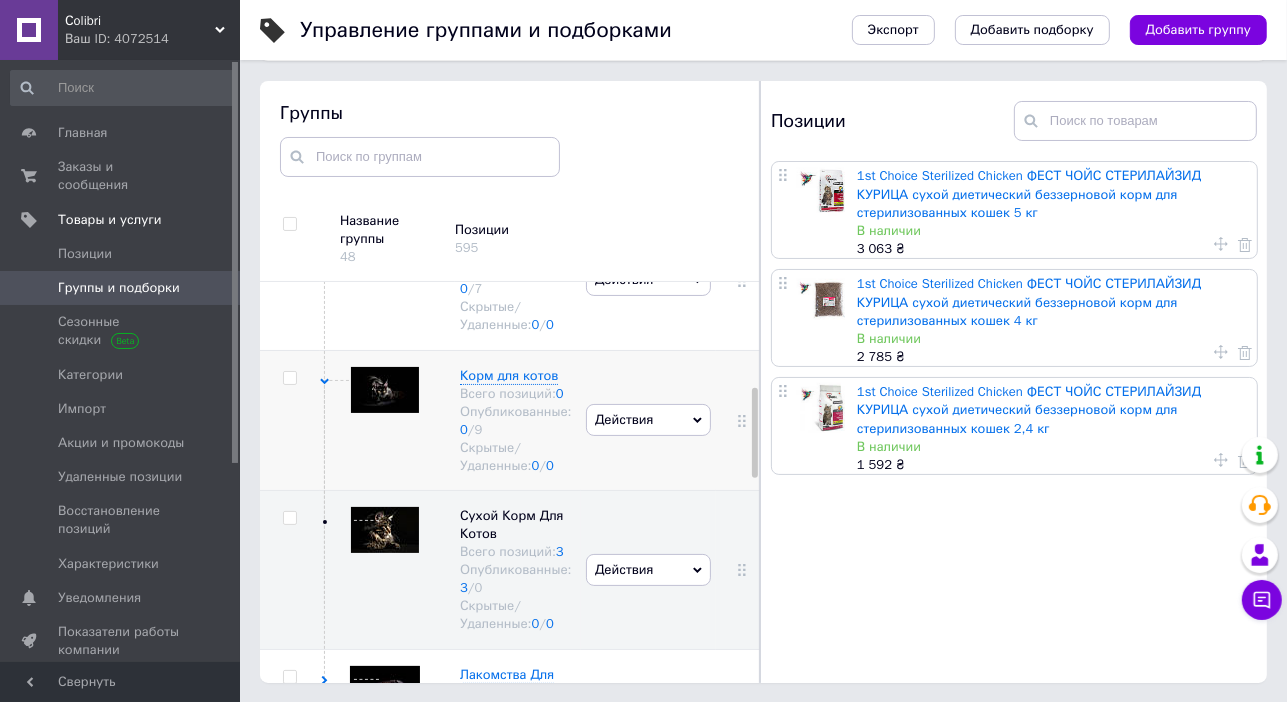 click on "Действия" at bounding box center [648, 420] 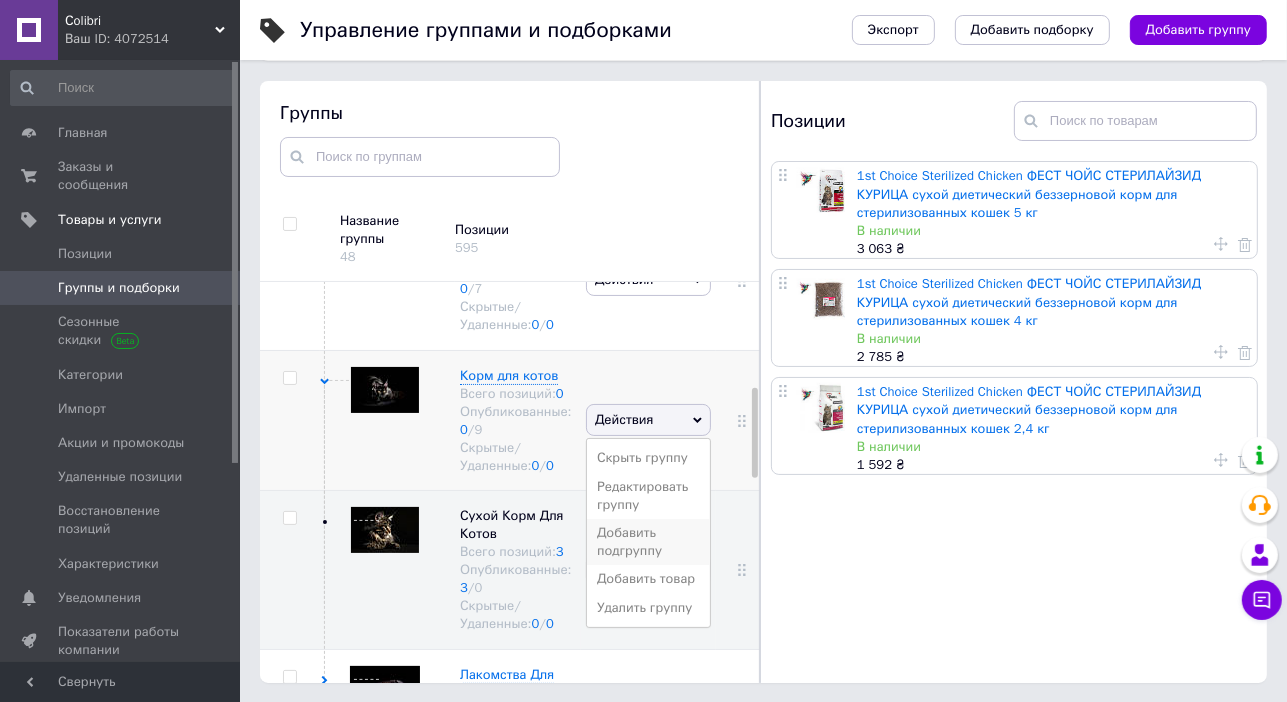 click on "Добавить подгруппу" at bounding box center [648, 542] 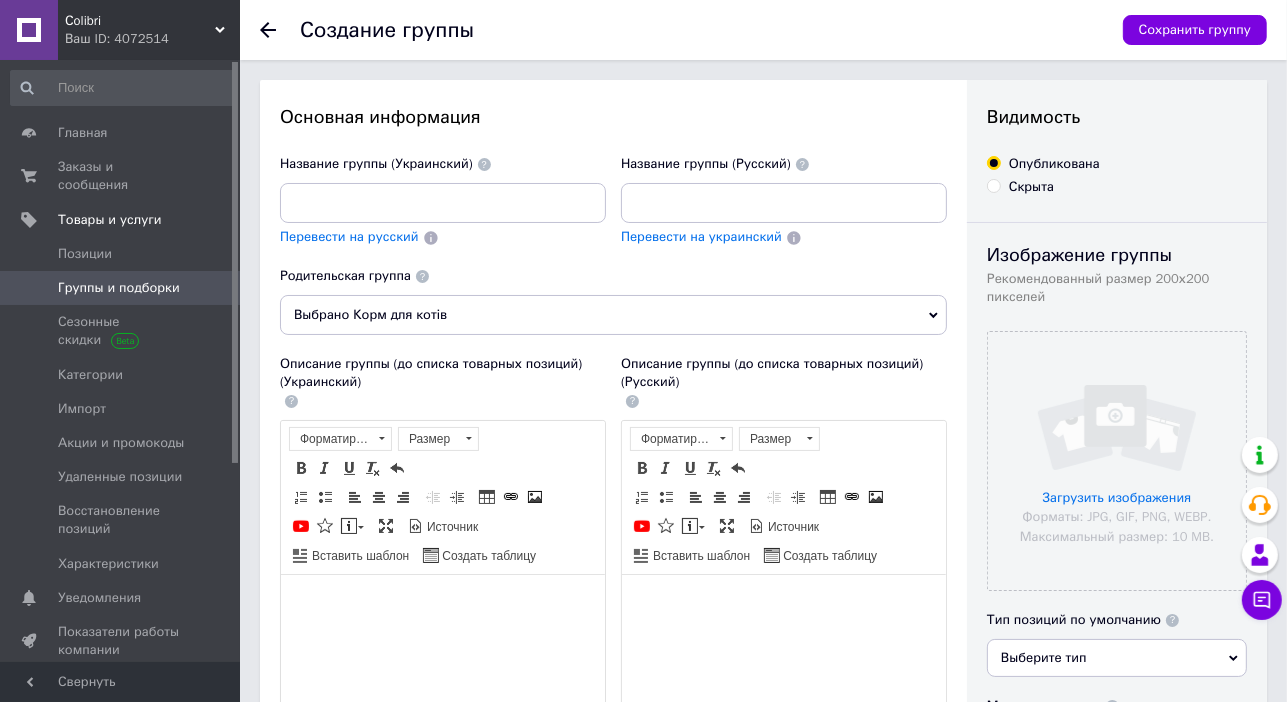 scroll, scrollTop: 0, scrollLeft: 0, axis: both 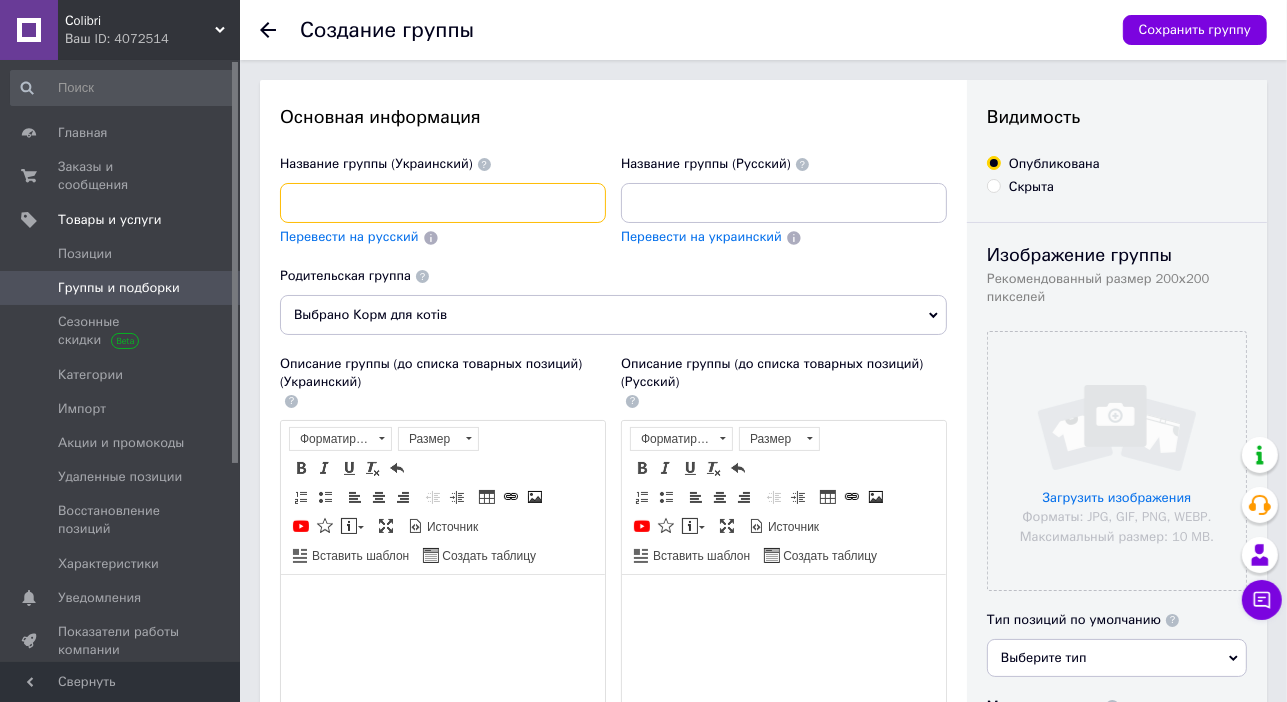 drag, startPoint x: 365, startPoint y: 201, endPoint x: 460, endPoint y: 233, distance: 100.2447 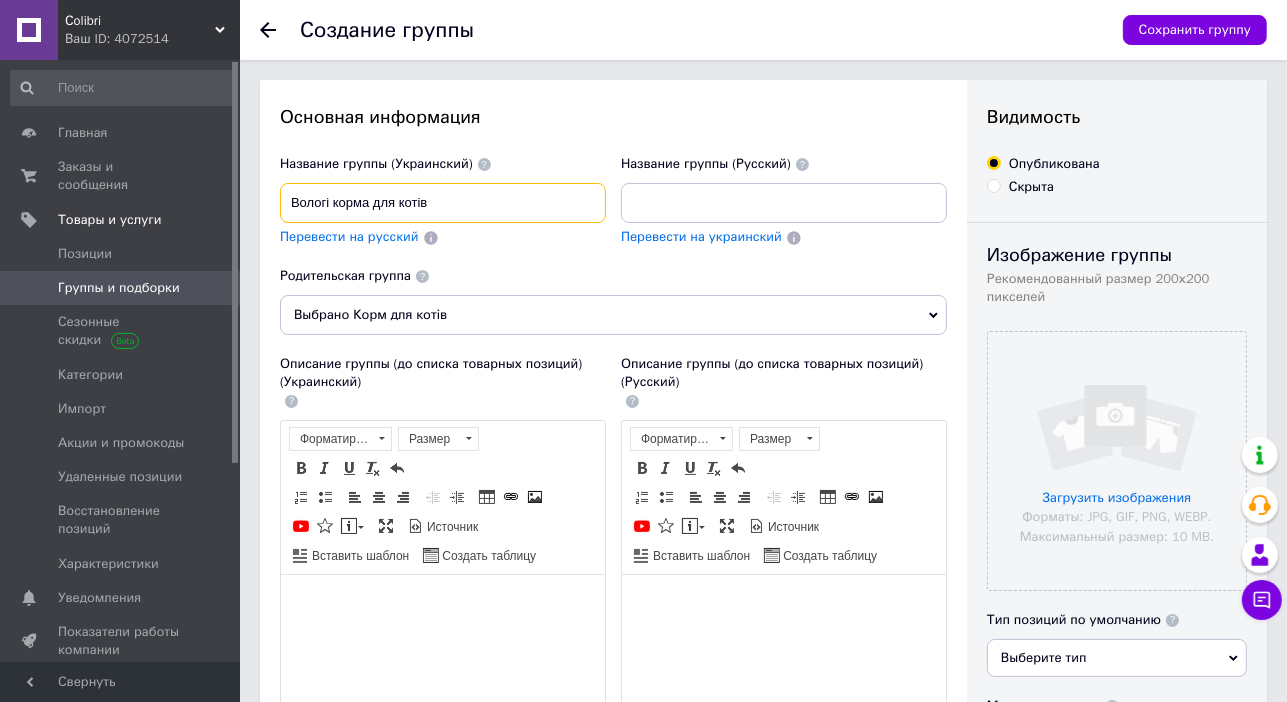 type on "Вологі корма для котів" 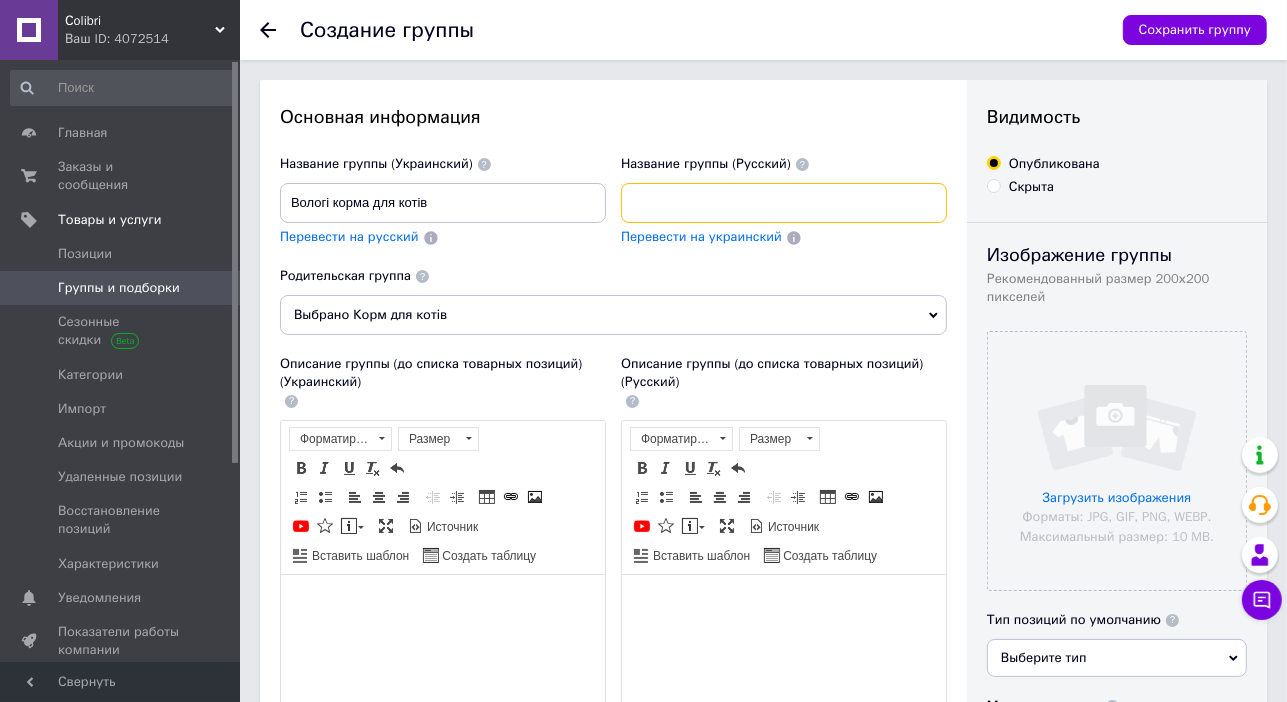 click at bounding box center [784, 203] 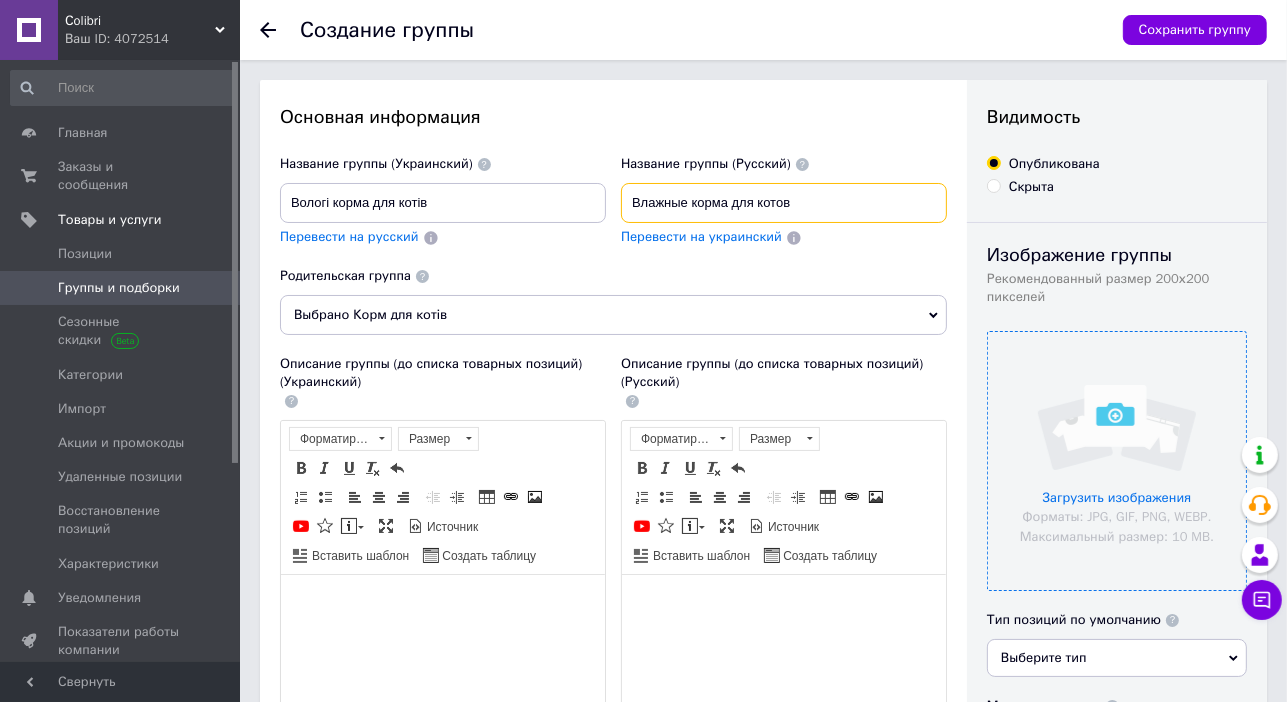 type on "Влажные корма для котов" 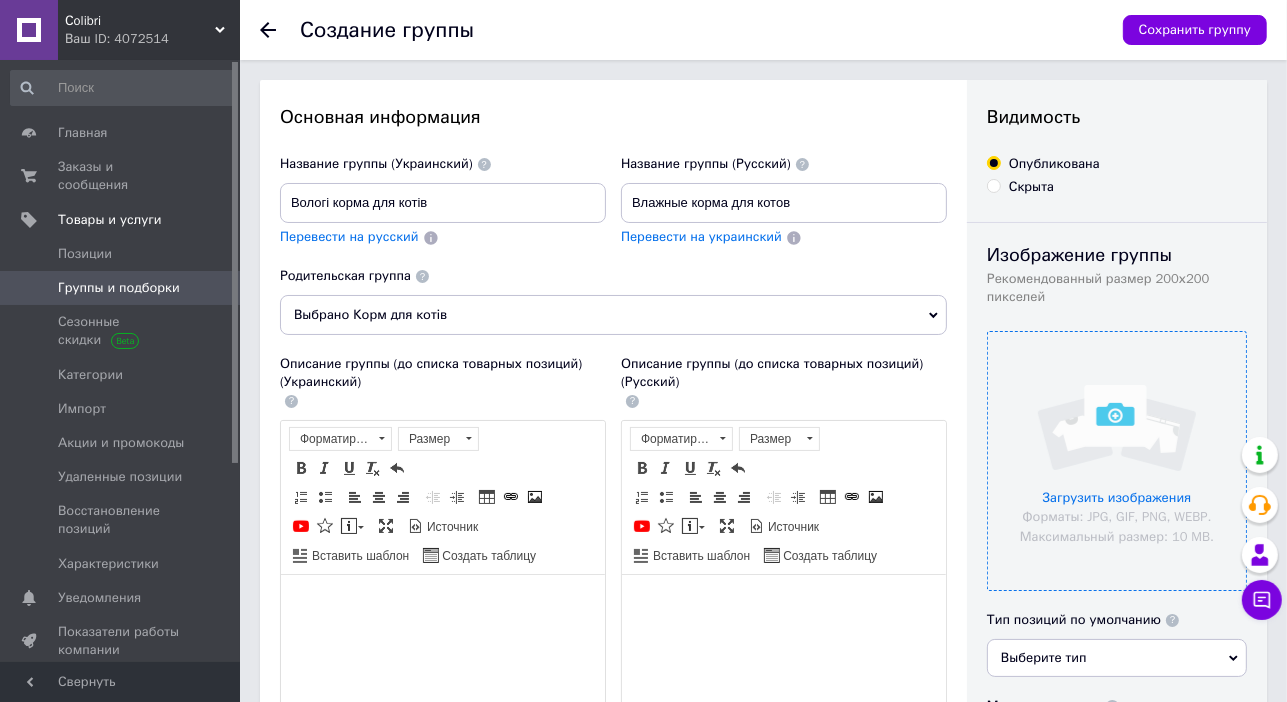 click at bounding box center [1117, 461] 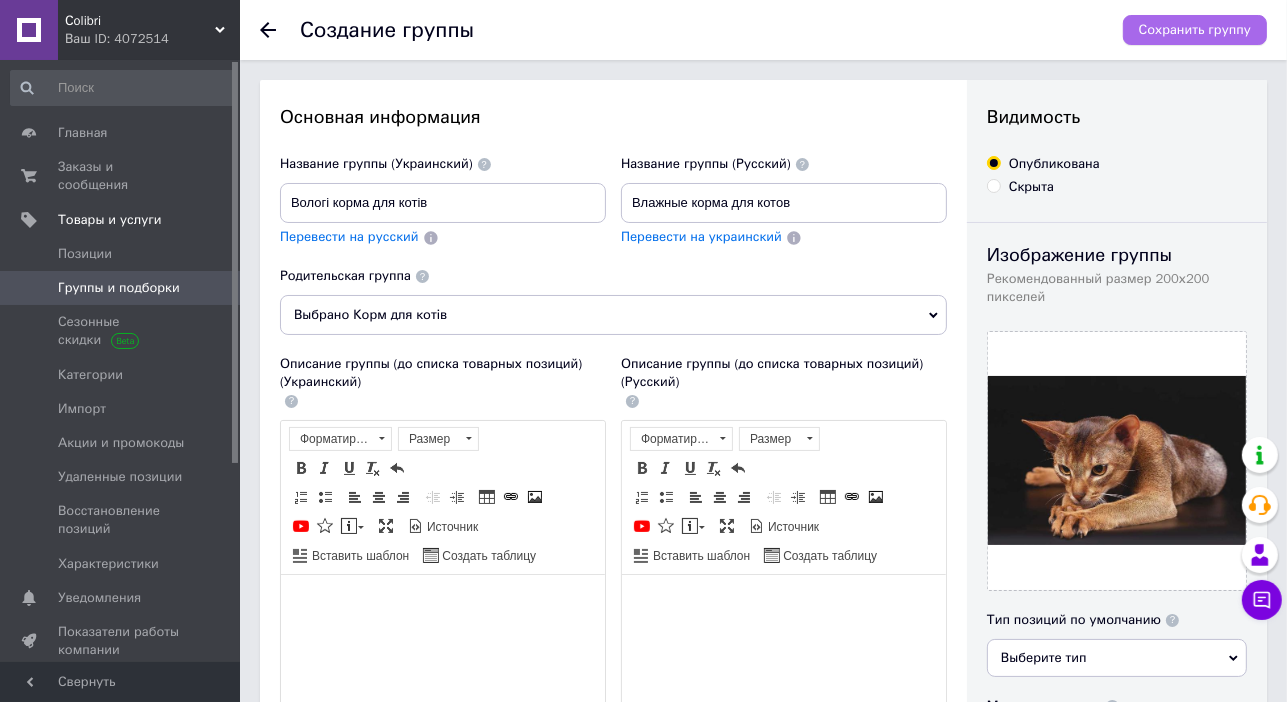 click on "Сохранить группу" at bounding box center [1195, 30] 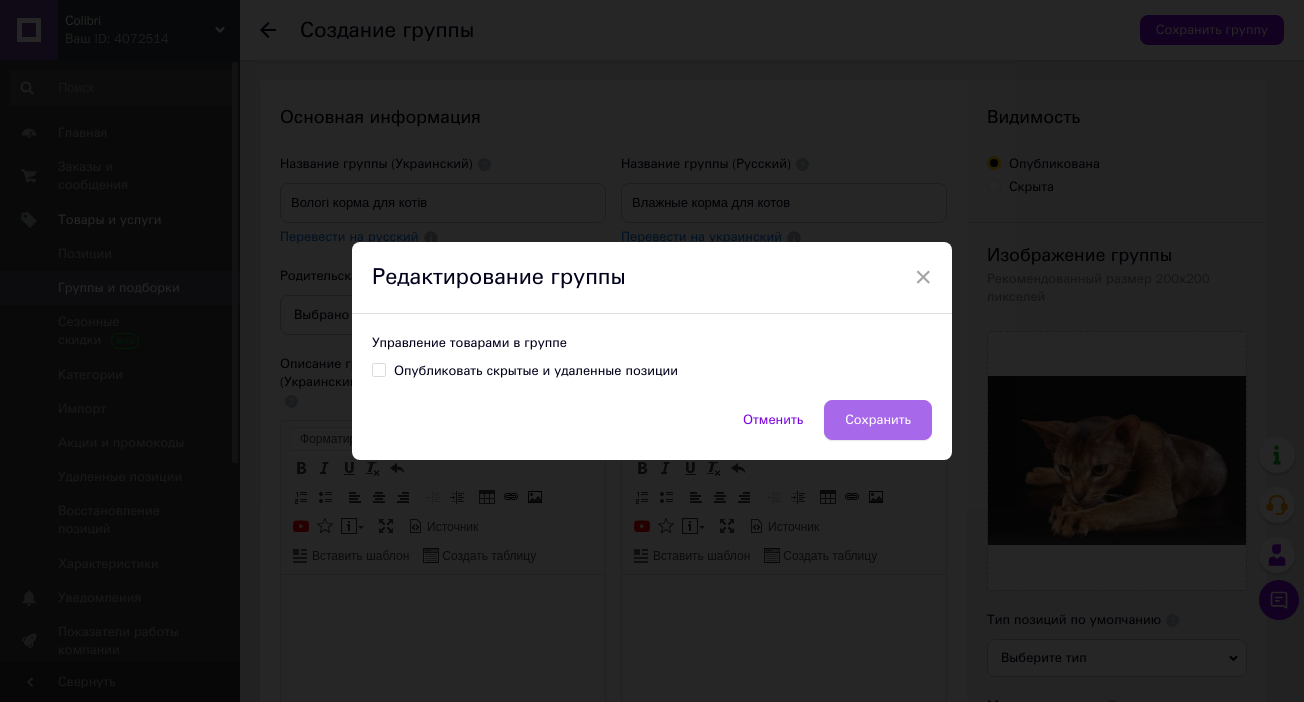 click on "Сохранить" at bounding box center (878, 420) 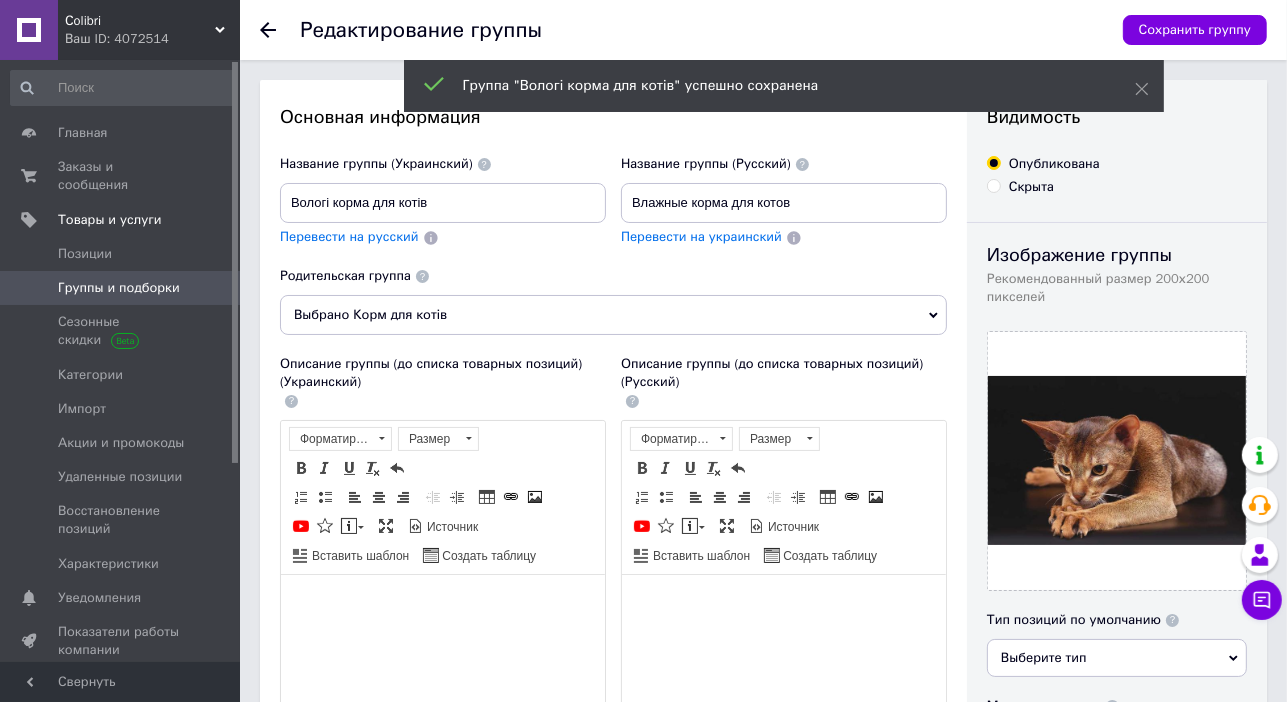 scroll, scrollTop: 0, scrollLeft: 0, axis: both 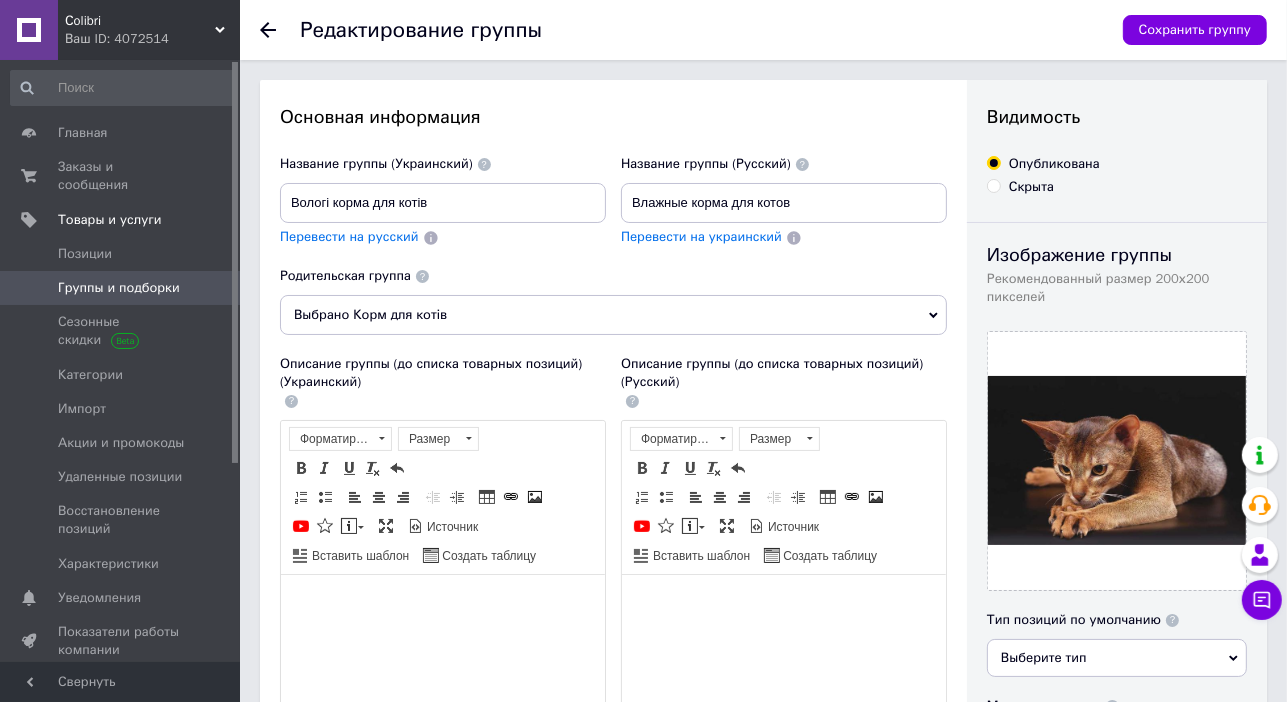 drag, startPoint x: 136, startPoint y: 261, endPoint x: 164, endPoint y: 278, distance: 32.75668 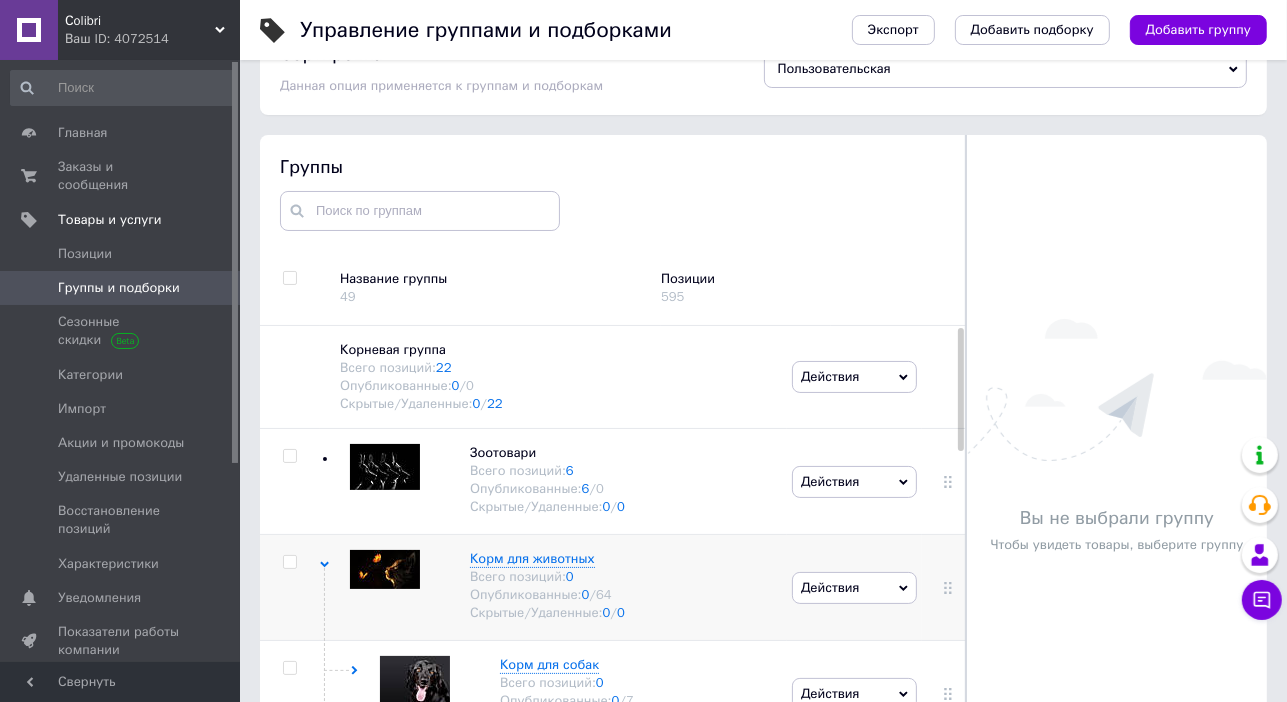 scroll, scrollTop: 112, scrollLeft: 0, axis: vertical 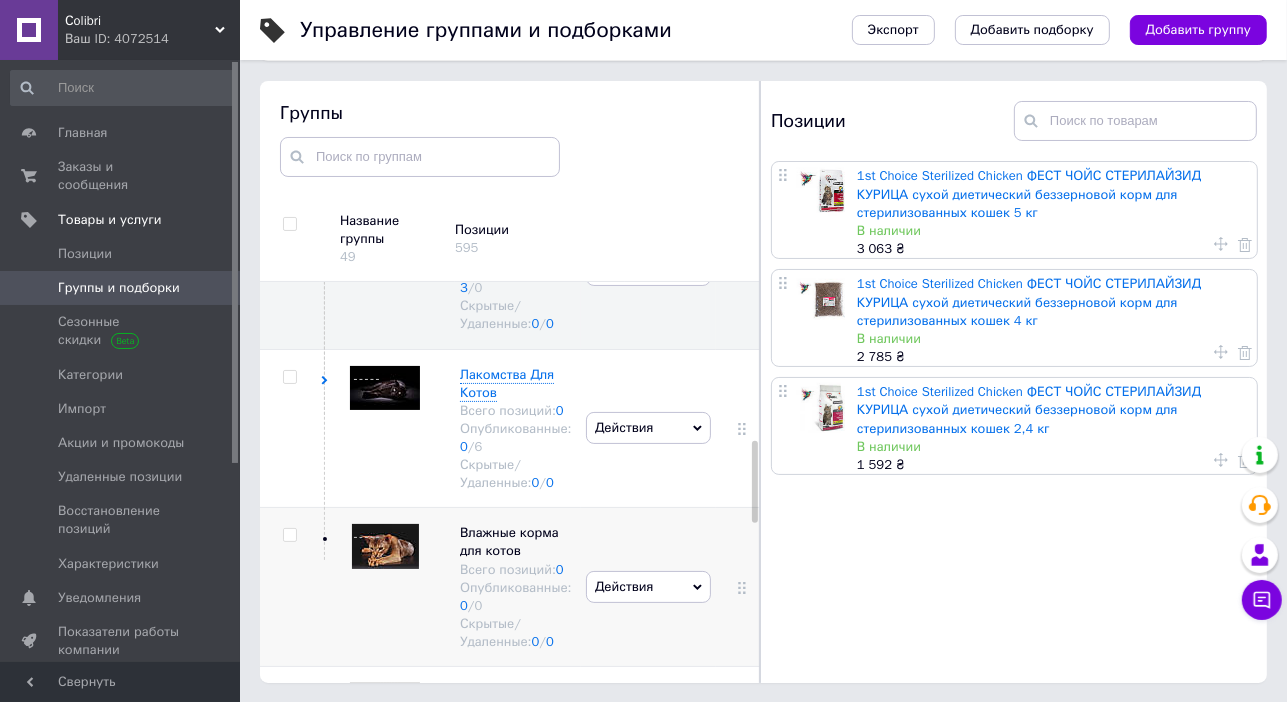click on "Действия Скрыть группу Редактировать группу Добавить подгруппу Добавить товар Удалить группу" at bounding box center (648, 587) 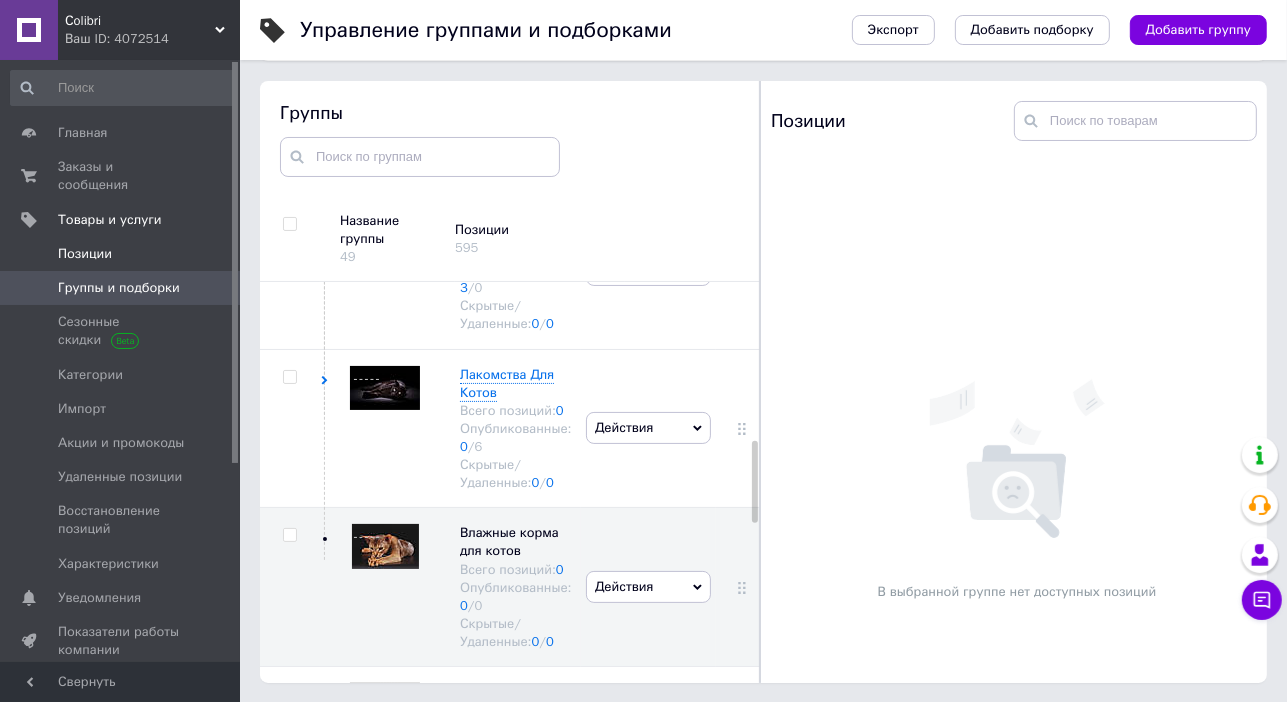 click on "Позиции" at bounding box center (85, 254) 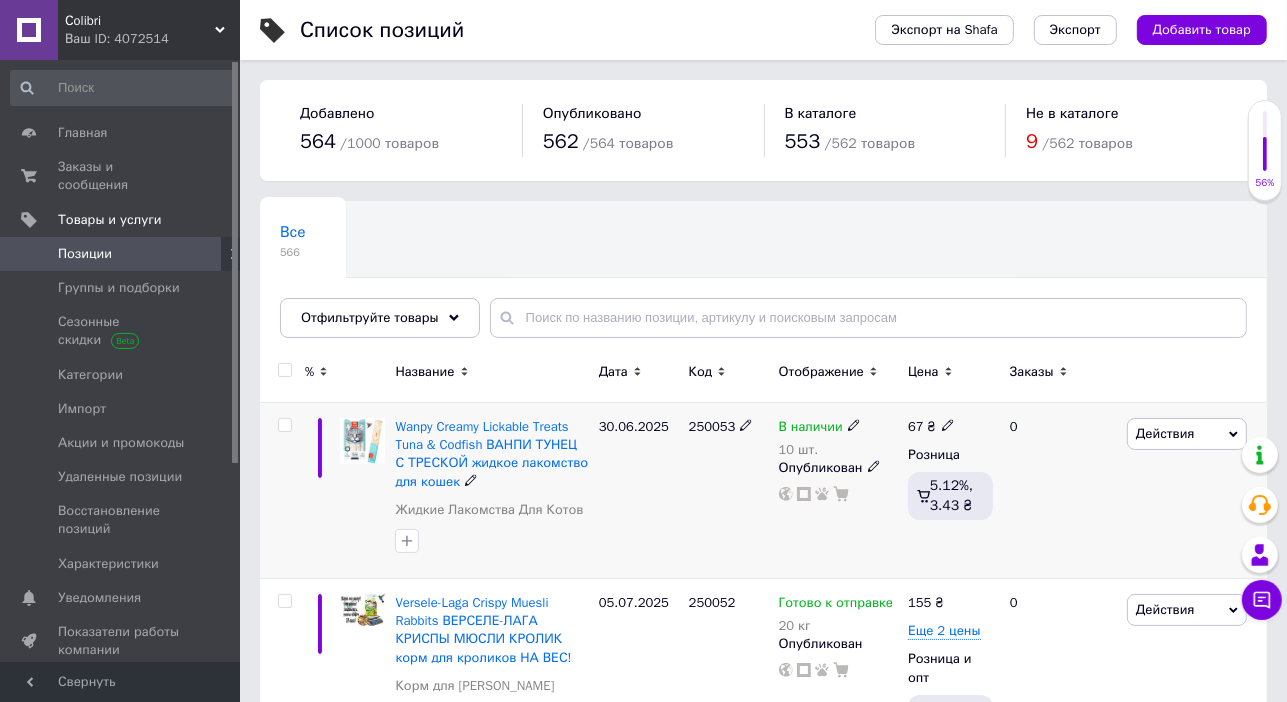 scroll, scrollTop: 200, scrollLeft: 0, axis: vertical 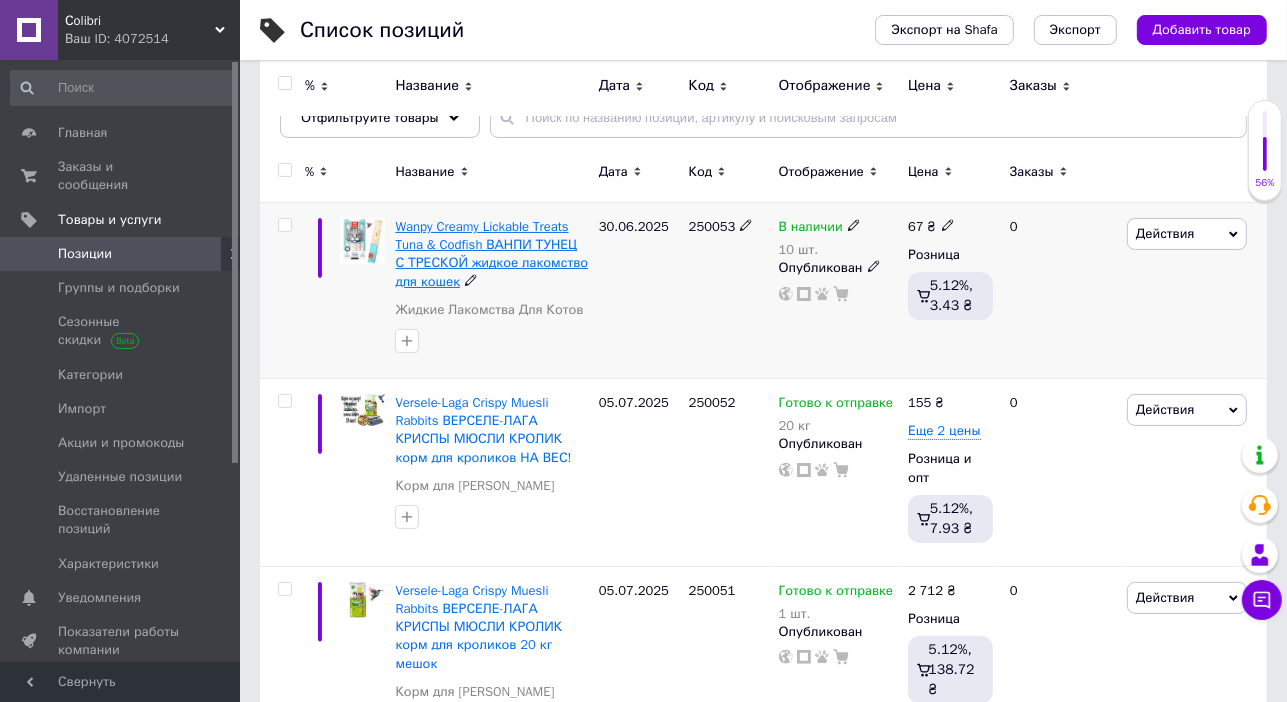 click on "Wanpy Creamy Lickable Treats Tuna & Codfish ВАНПИ ТУНЕЦ С ТРЕСКОЙ жидкое лакомство для кошек" at bounding box center [491, 254] 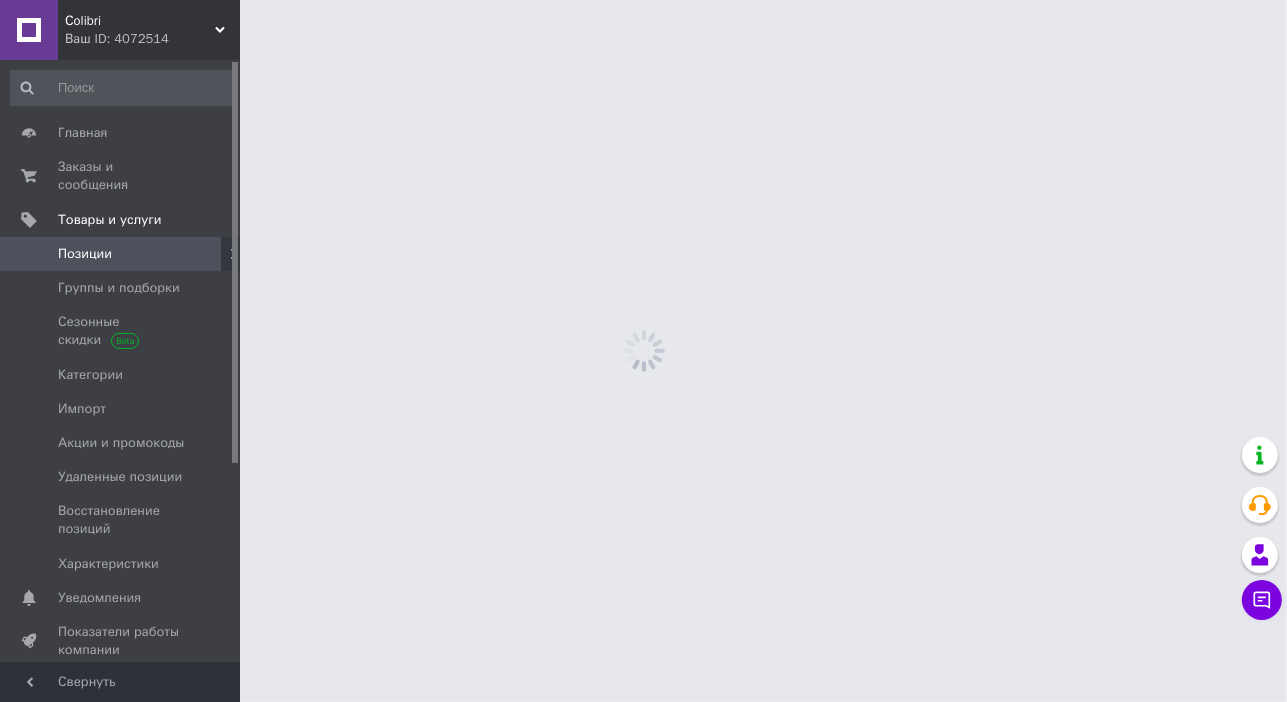 scroll, scrollTop: 0, scrollLeft: 0, axis: both 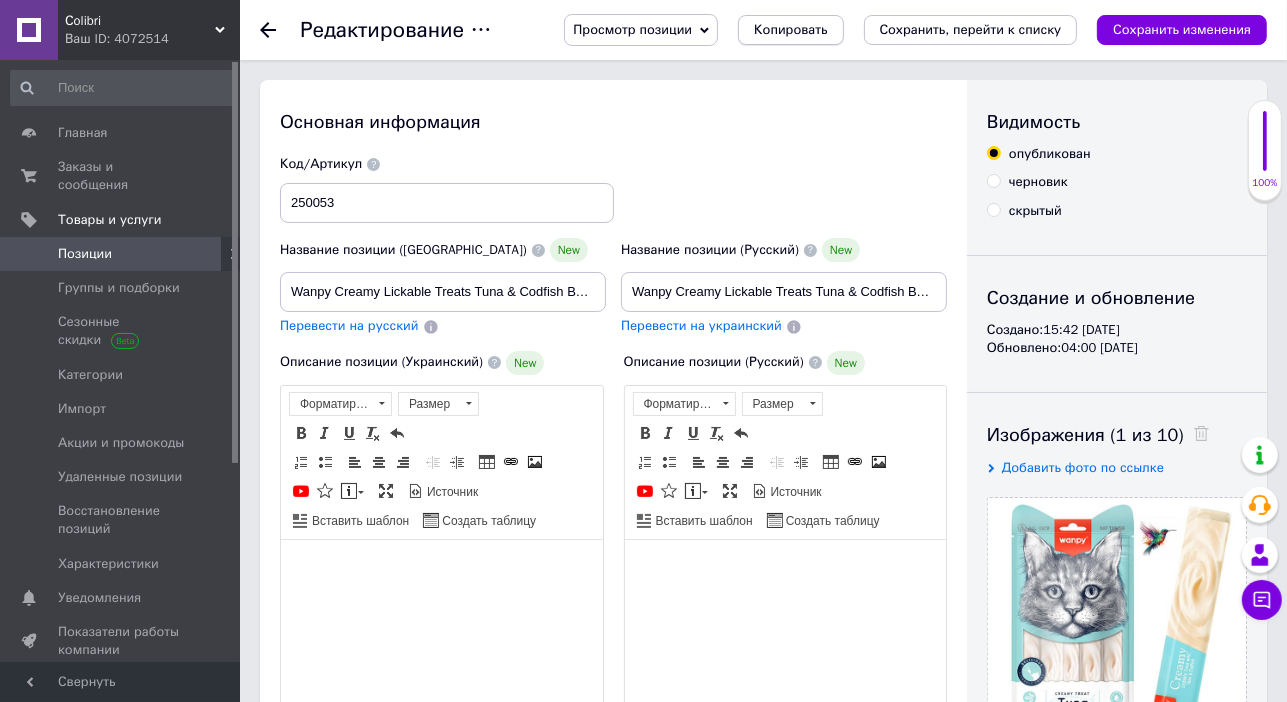 click on "Копировать" at bounding box center [790, 30] 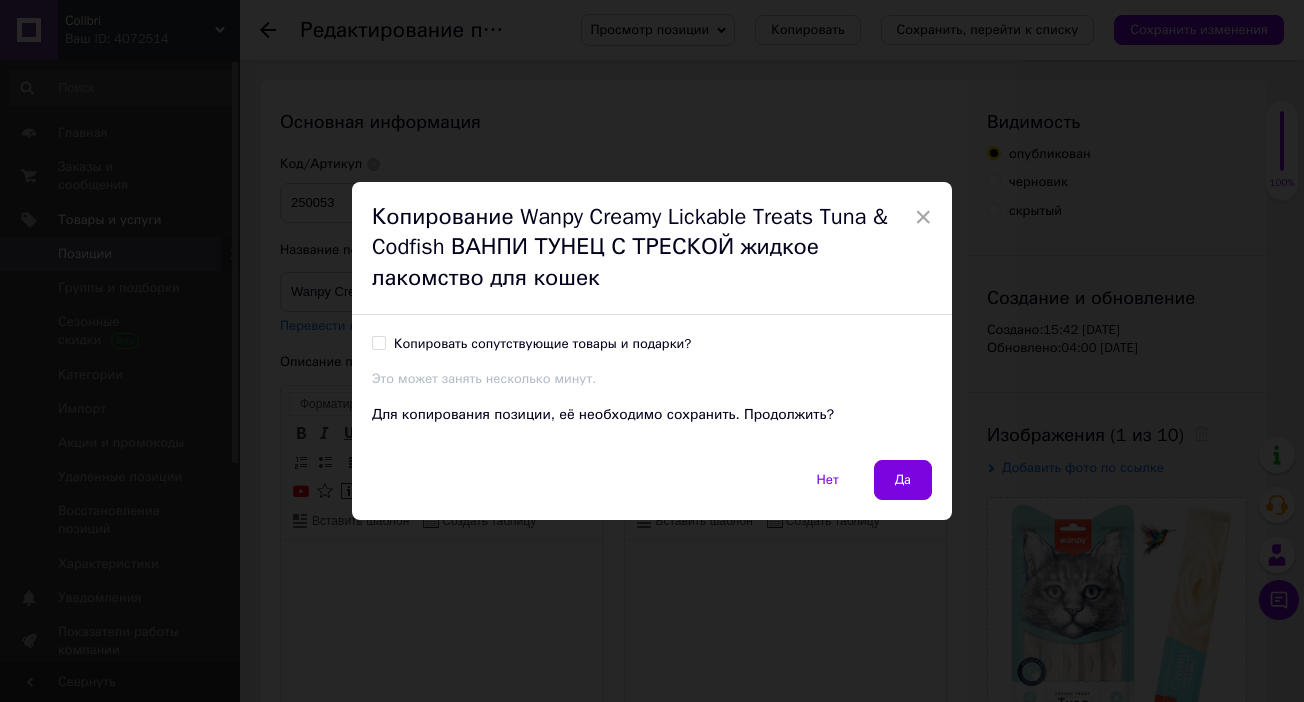 click on "Копировать сопутствующие товары и подарки?" at bounding box center [542, 344] 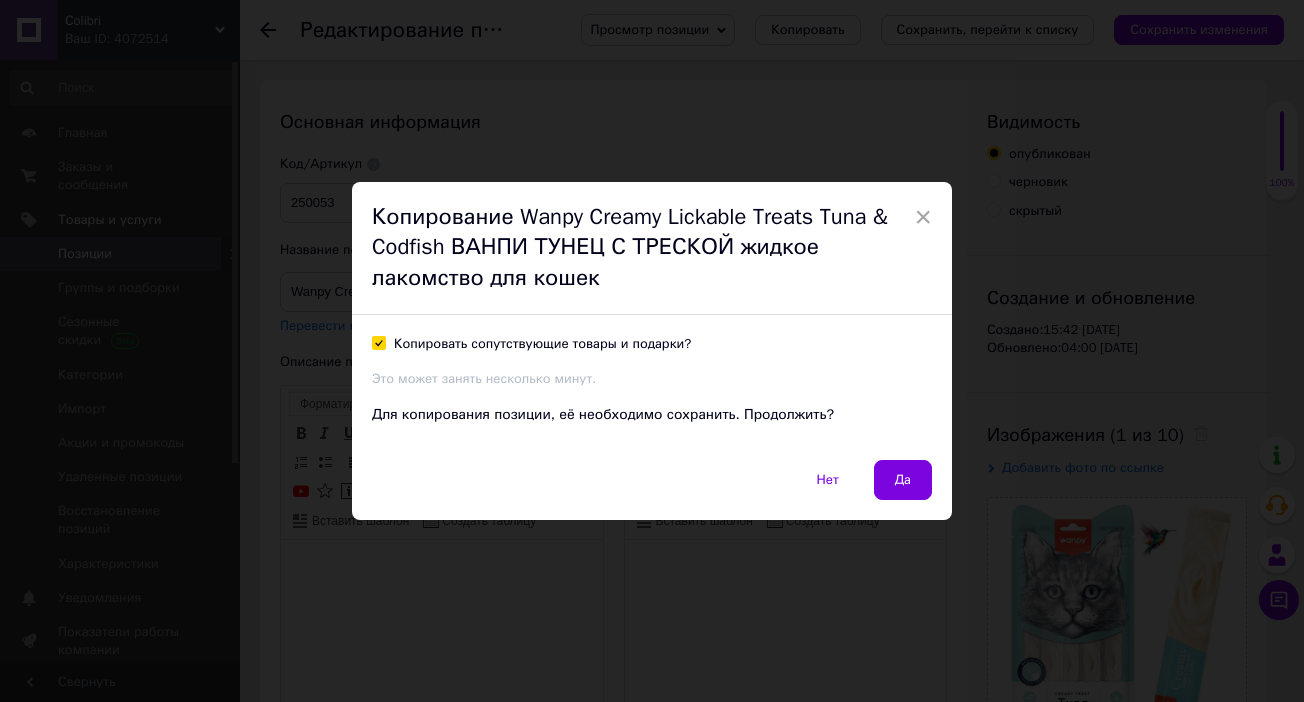 checkbox on "true" 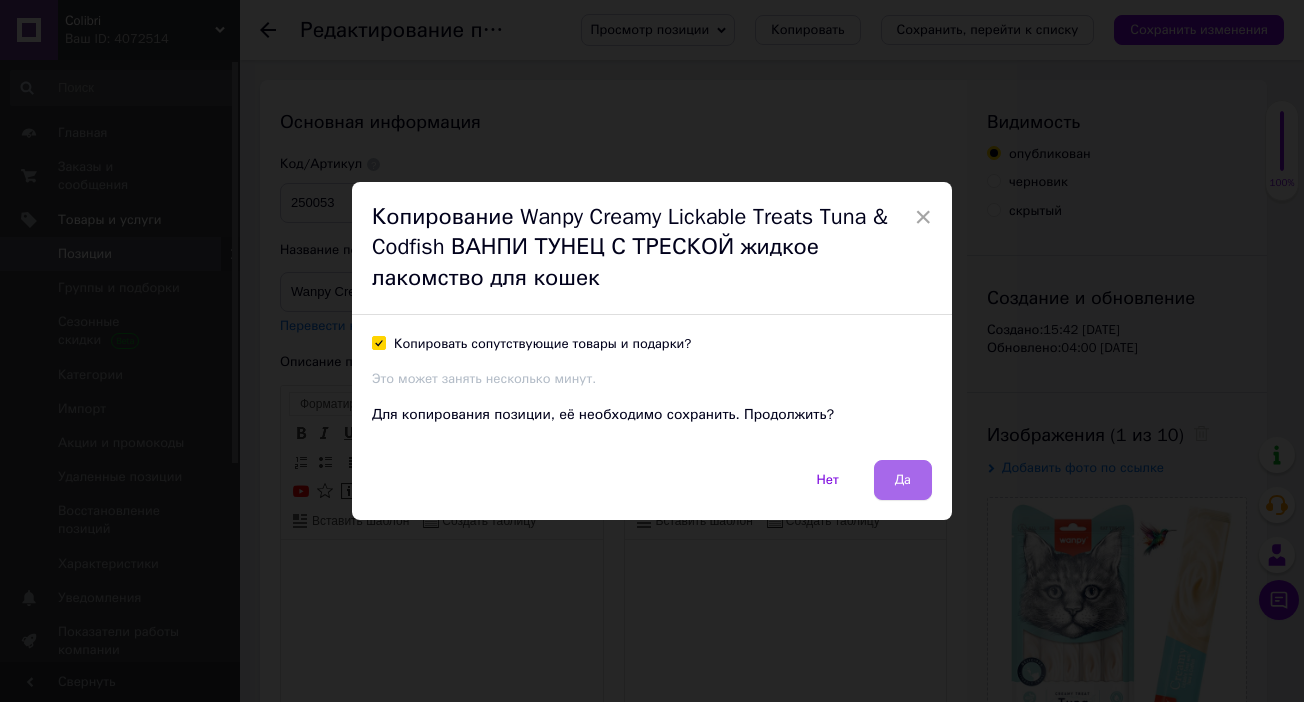 click on "Да" at bounding box center (903, 480) 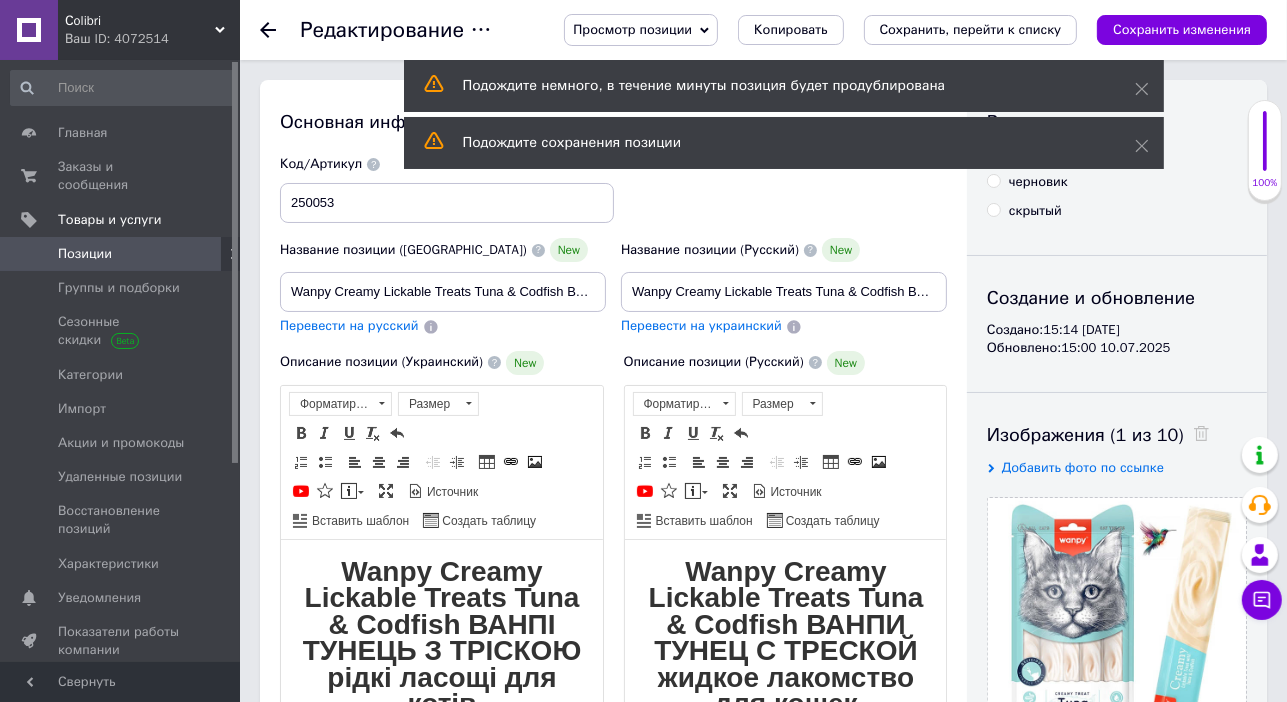 scroll, scrollTop: 0, scrollLeft: 0, axis: both 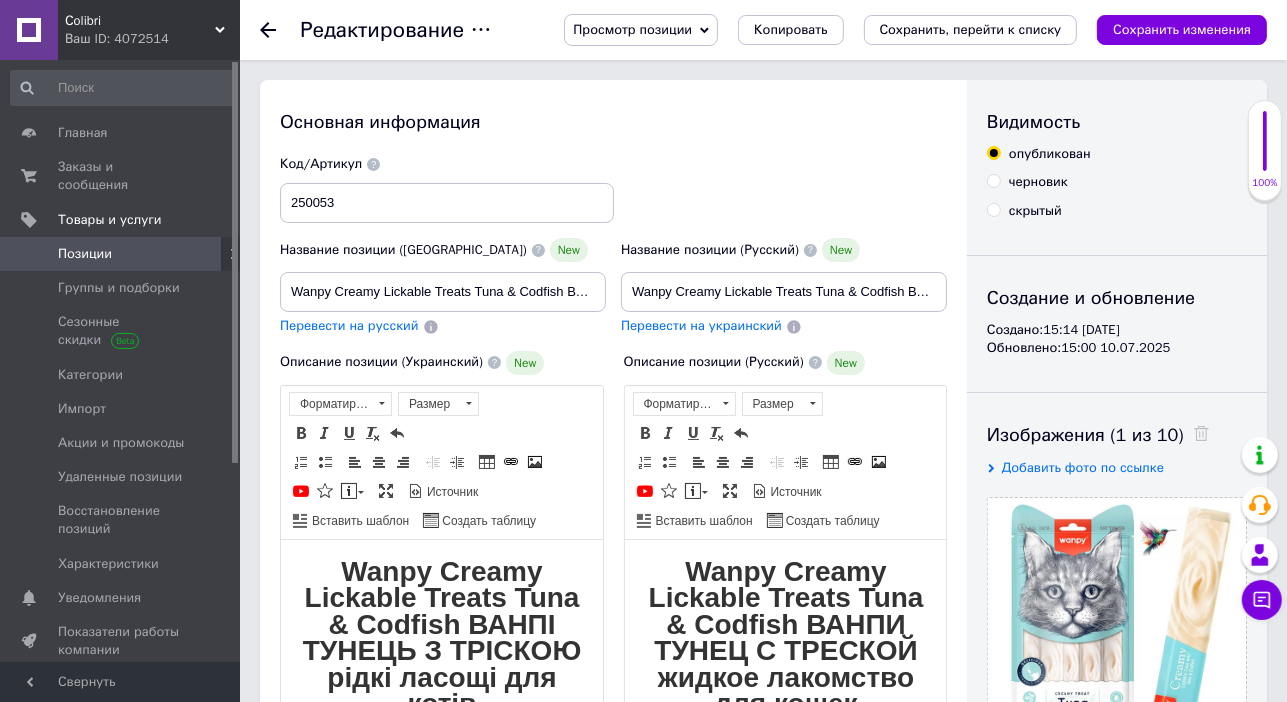 click on "Позиции" at bounding box center [85, 254] 